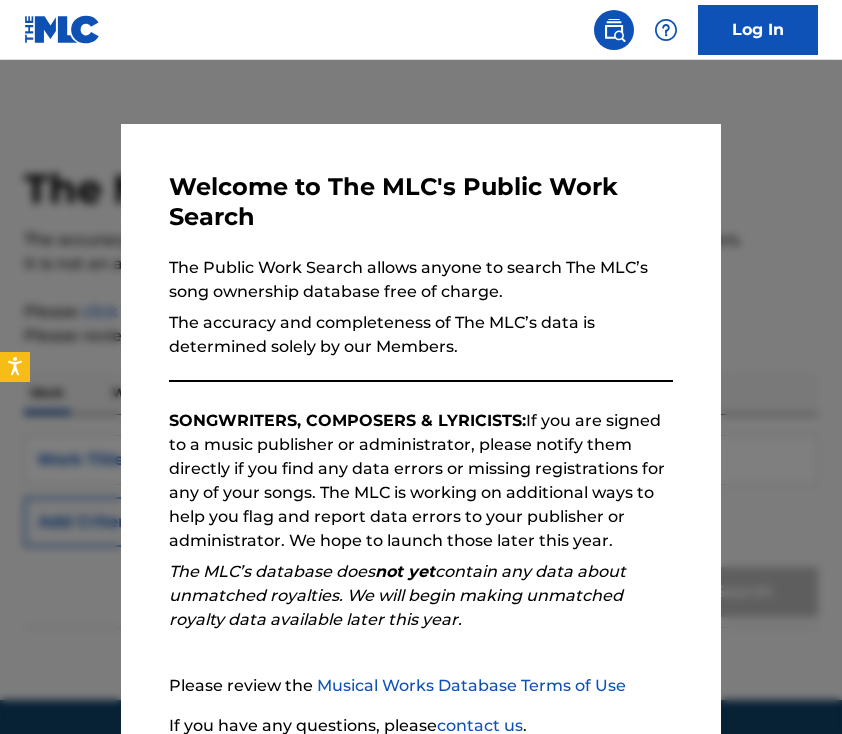 scroll, scrollTop: 62, scrollLeft: 0, axis: vertical 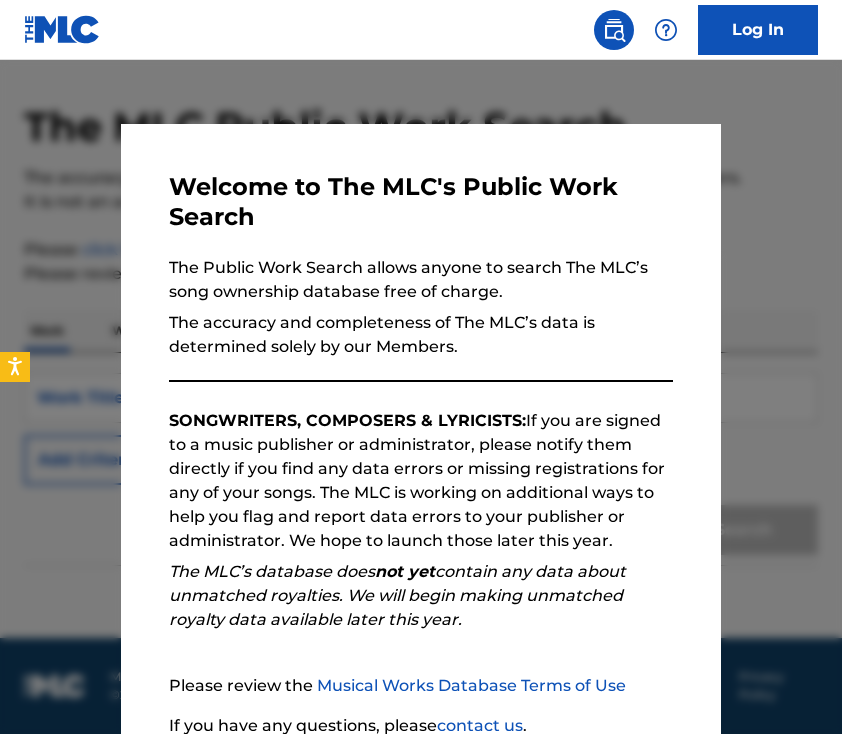 click at bounding box center [421, 427] 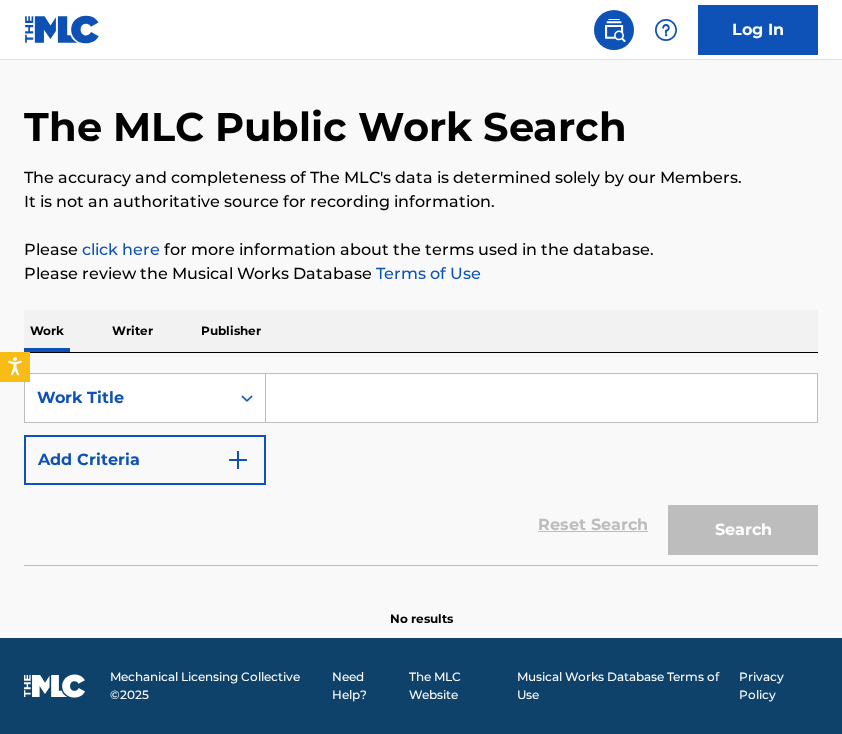 click at bounding box center [541, 398] 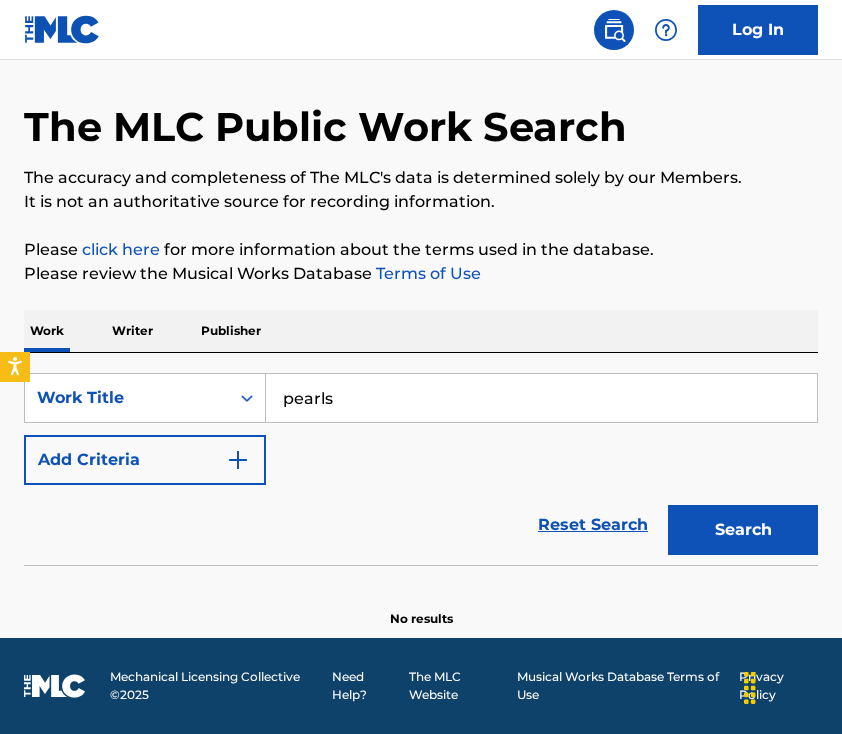 type on "pearls" 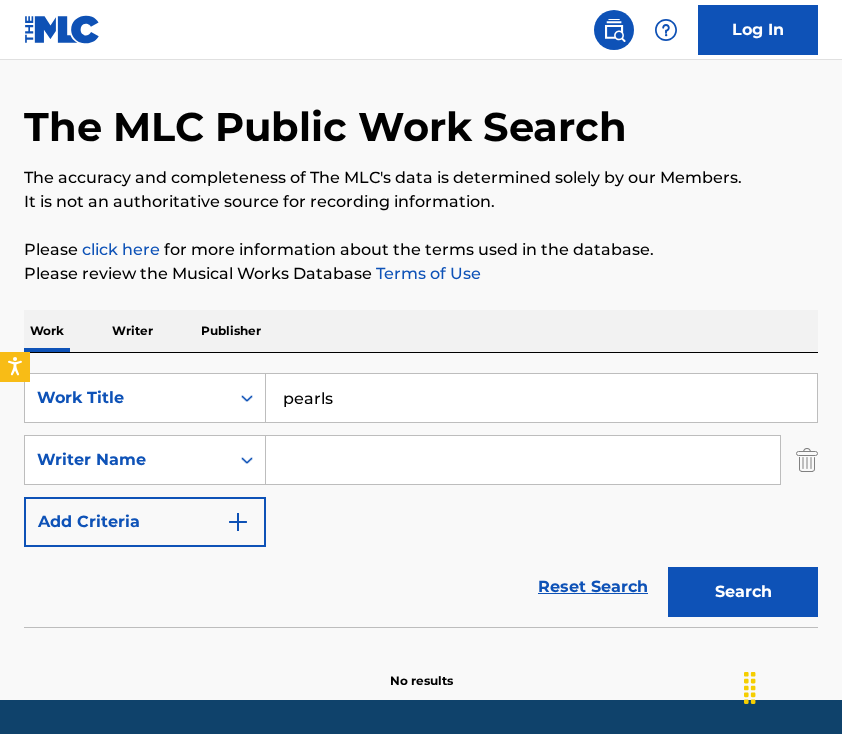 click at bounding box center (523, 460) 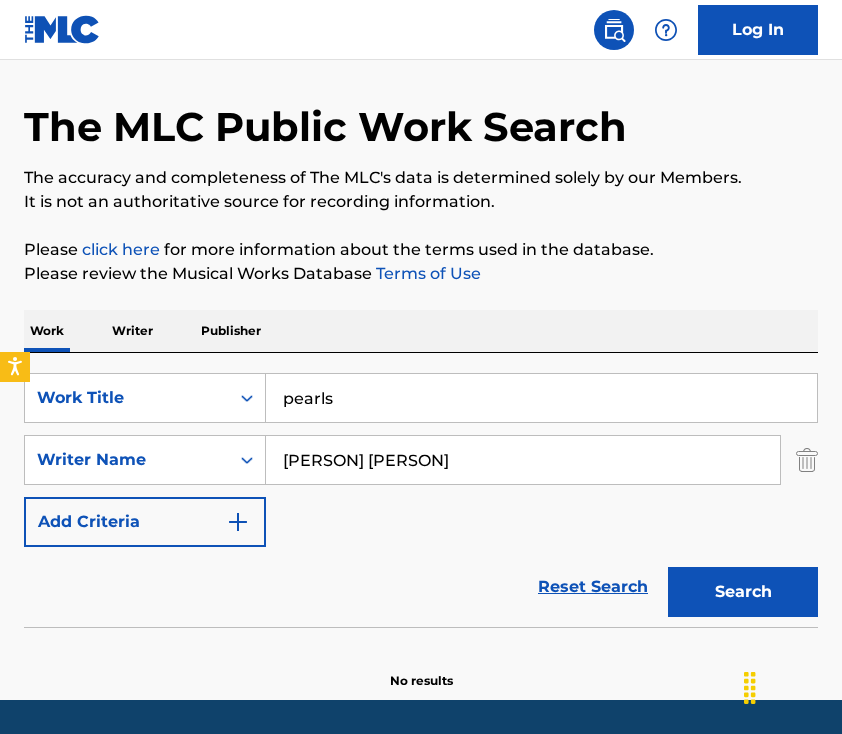 click on "Search" at bounding box center (743, 592) 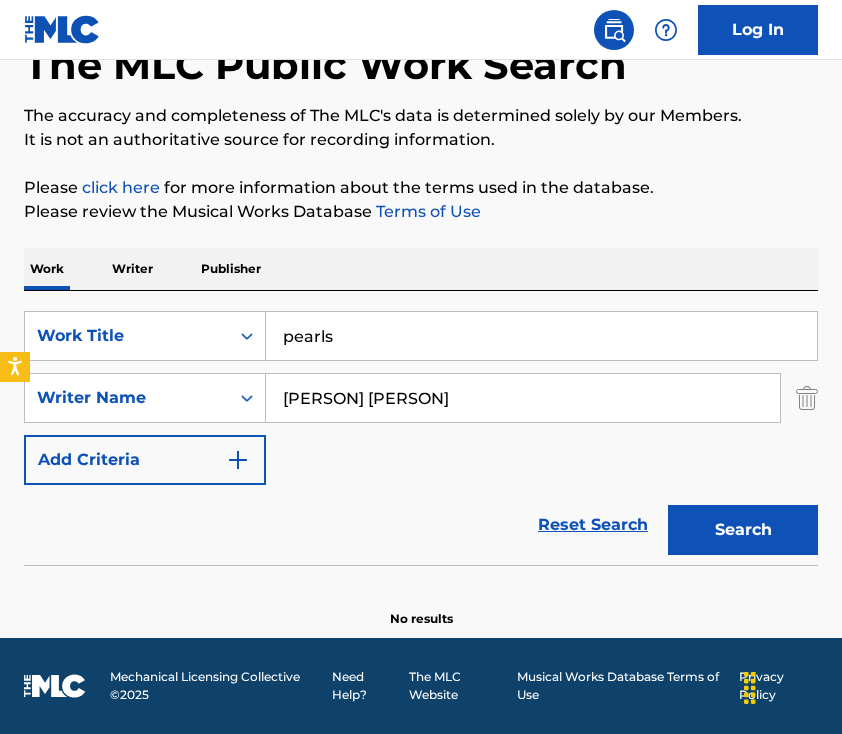 click on "[PERSON] [PERSON]" at bounding box center (523, 398) 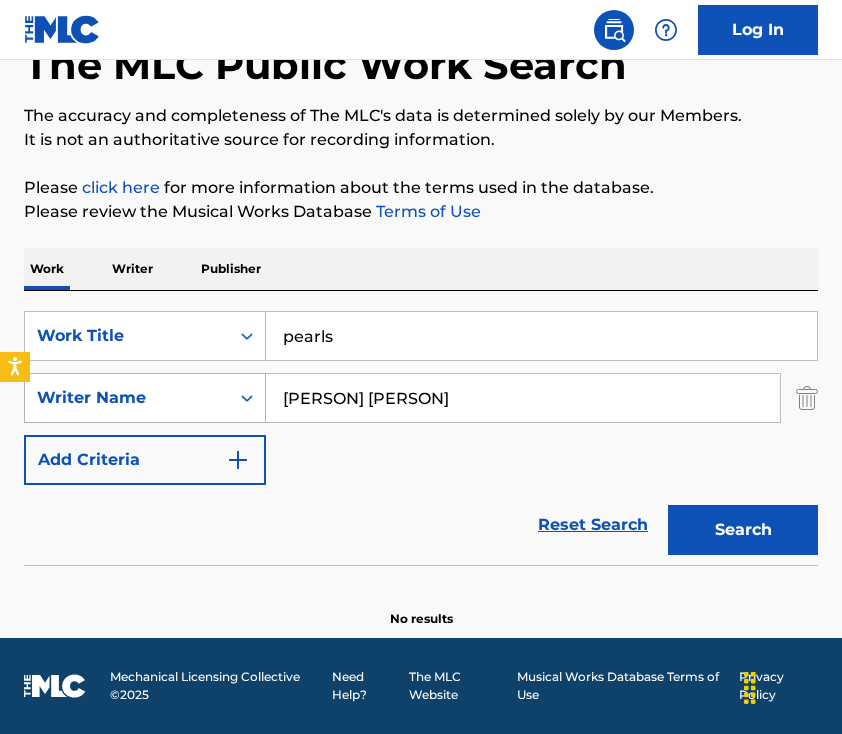 drag, startPoint x: 376, startPoint y: 397, endPoint x: 148, endPoint y: 397, distance: 228 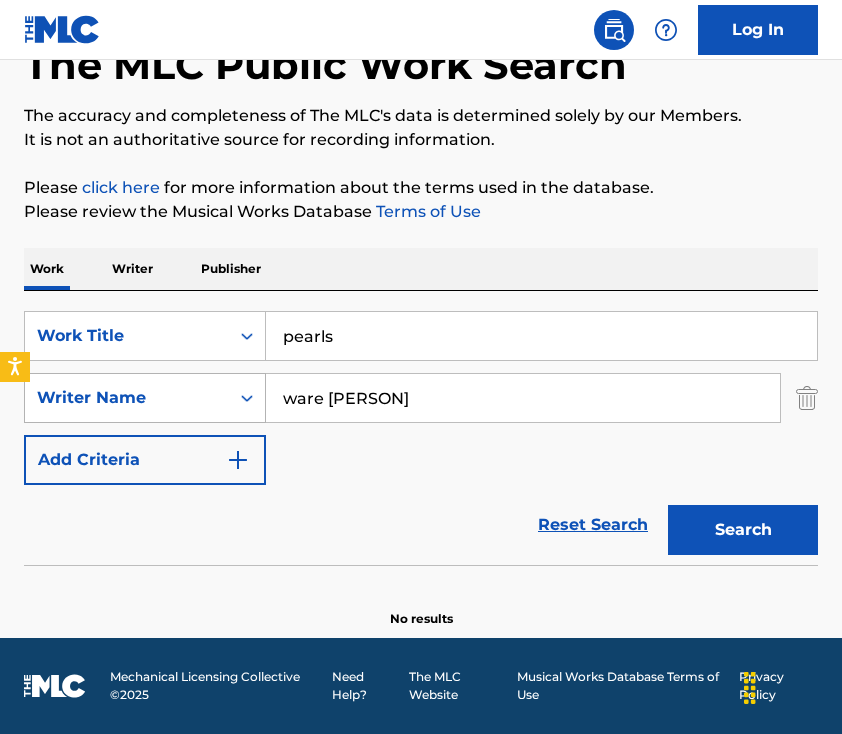 type on "ware [PERSON]" 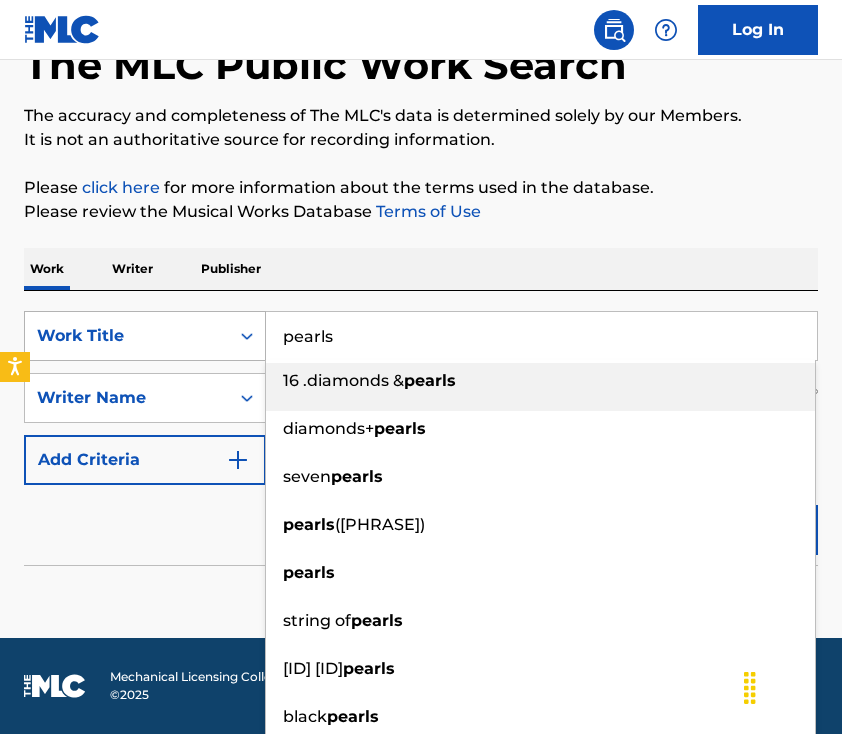 drag, startPoint x: 405, startPoint y: 332, endPoint x: 189, endPoint y: 332, distance: 216 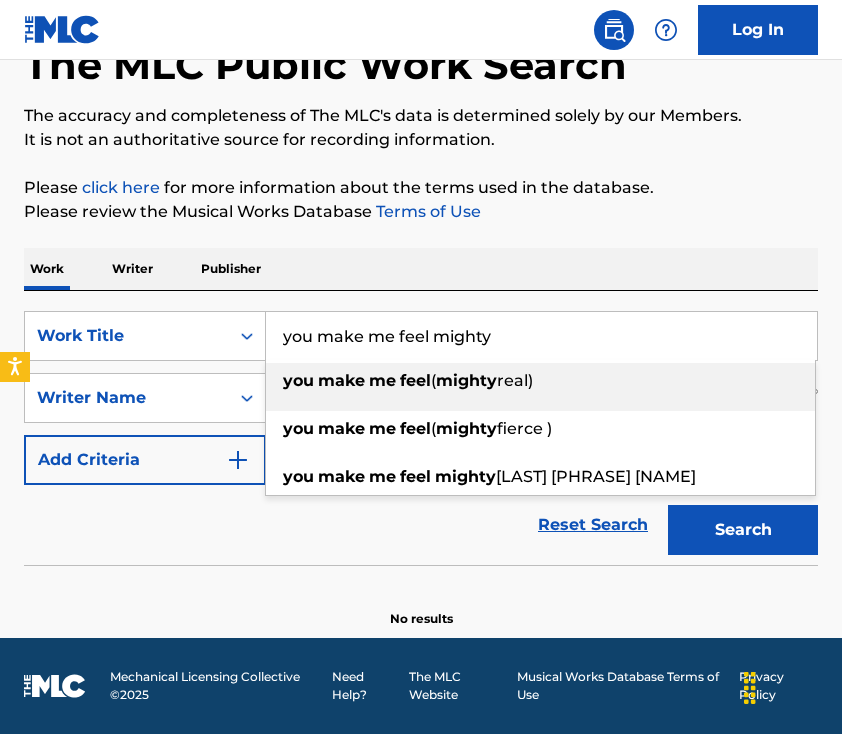 type on "you make me feel mighty" 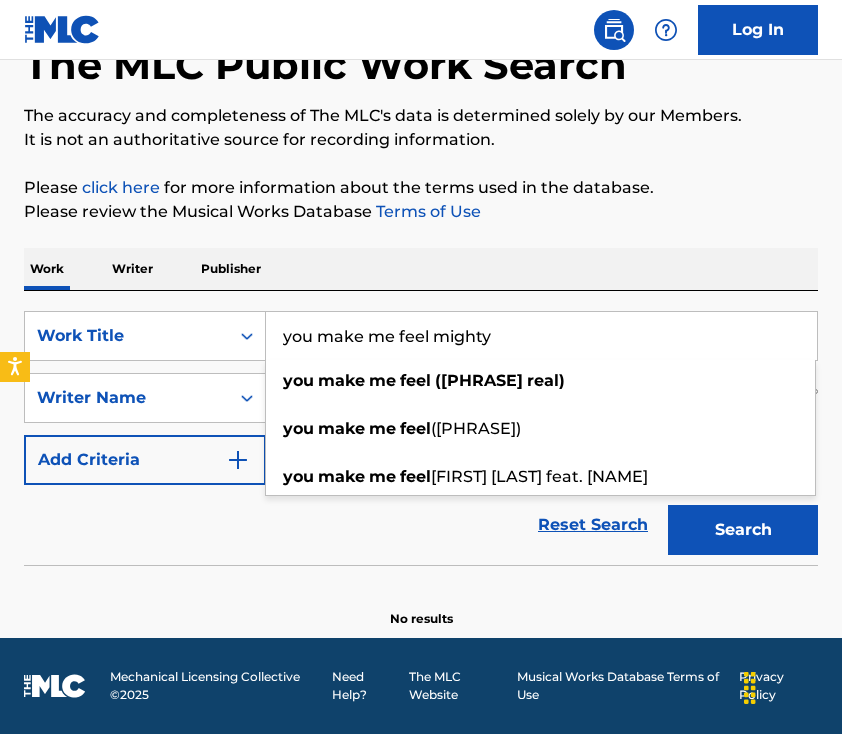 click on "Reset Search Search" at bounding box center [421, 525] 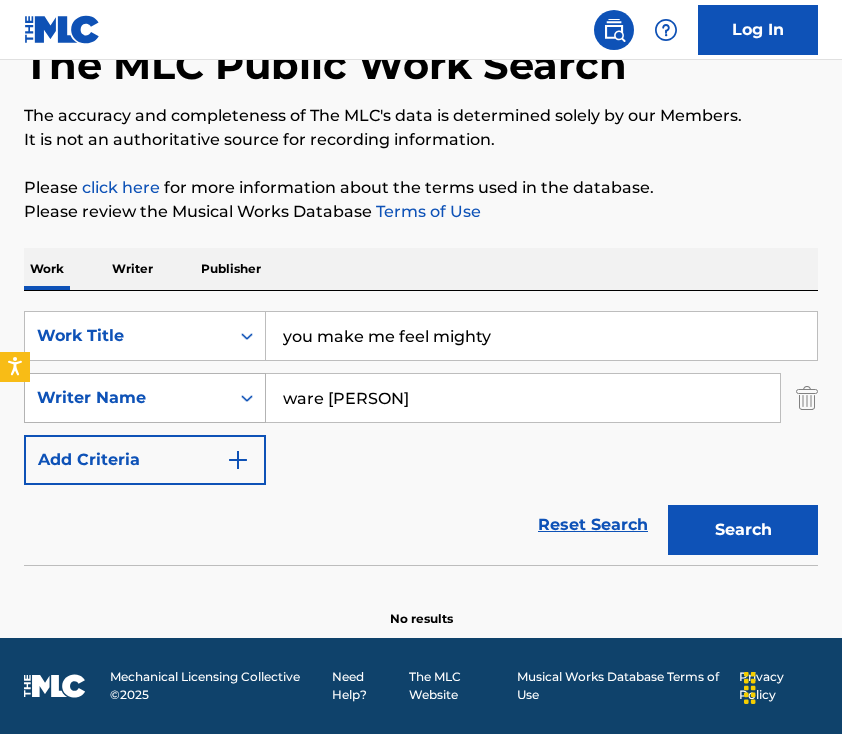 drag, startPoint x: 408, startPoint y: 405, endPoint x: 180, endPoint y: 391, distance: 228.42941 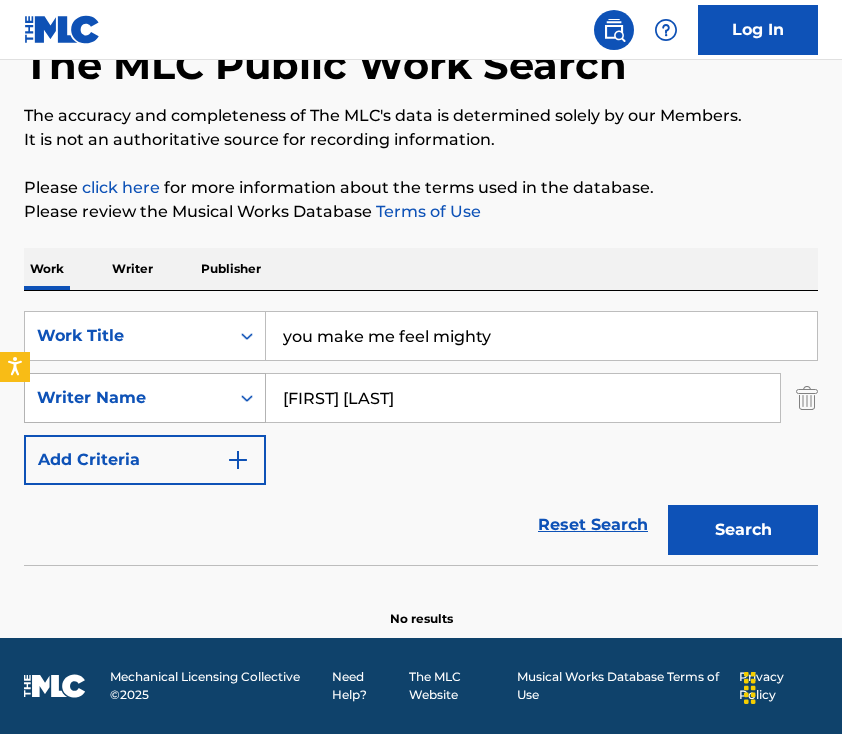type on "[FIRST] [LAST]" 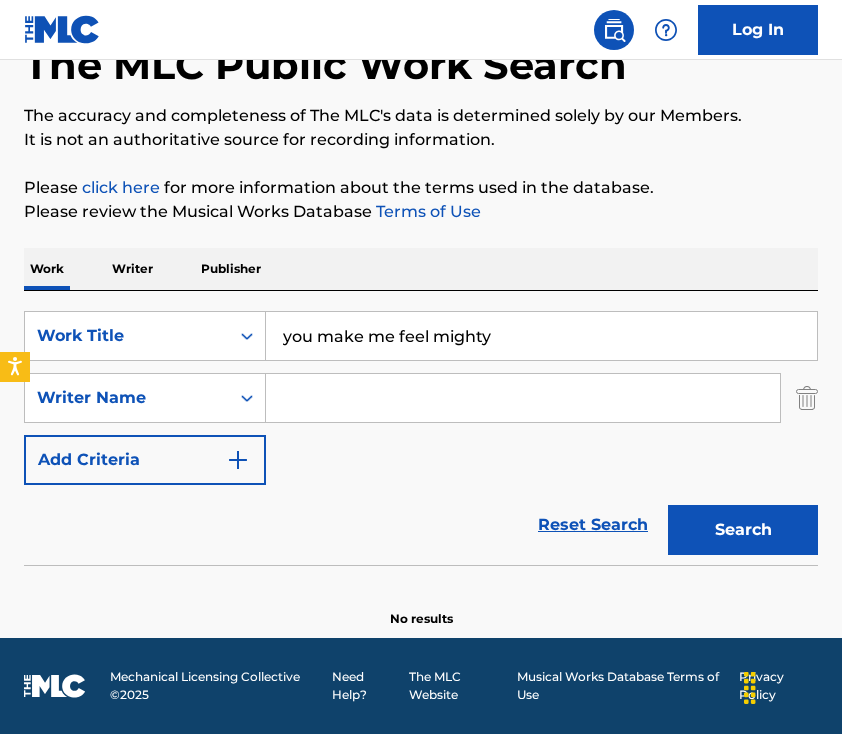 type 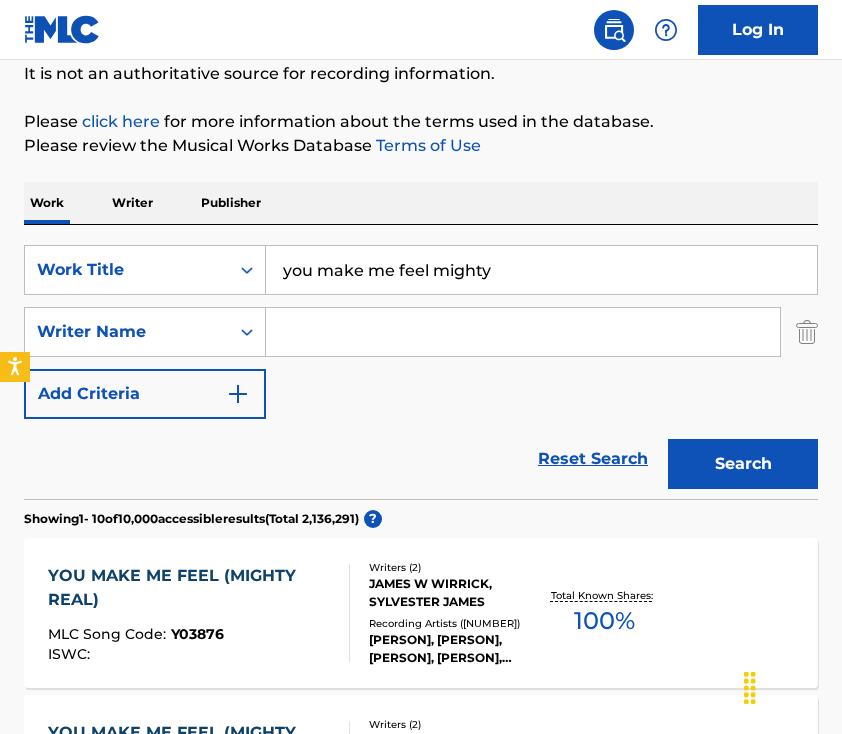 scroll, scrollTop: 199, scrollLeft: 0, axis: vertical 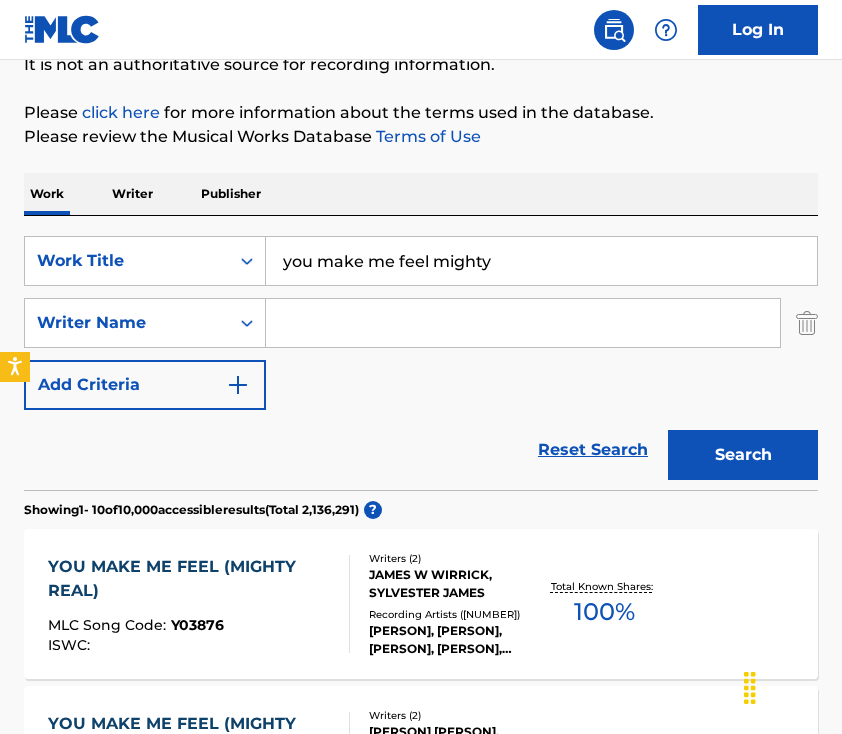 click on "YOU MAKE ME FEEL (MIGHTY REAL)" at bounding box center (190, 579) 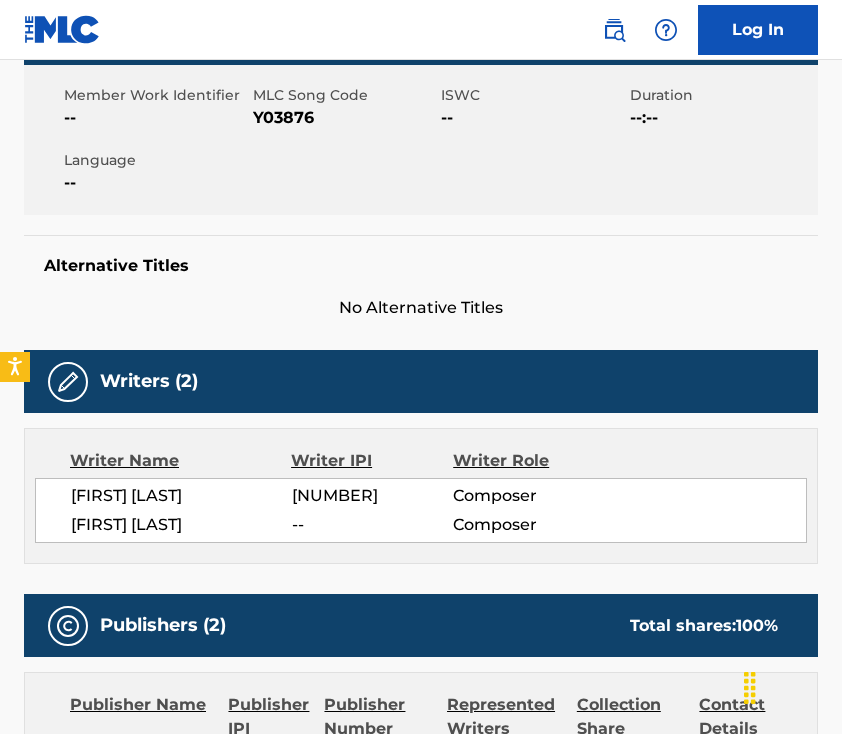 scroll, scrollTop: 0, scrollLeft: 0, axis: both 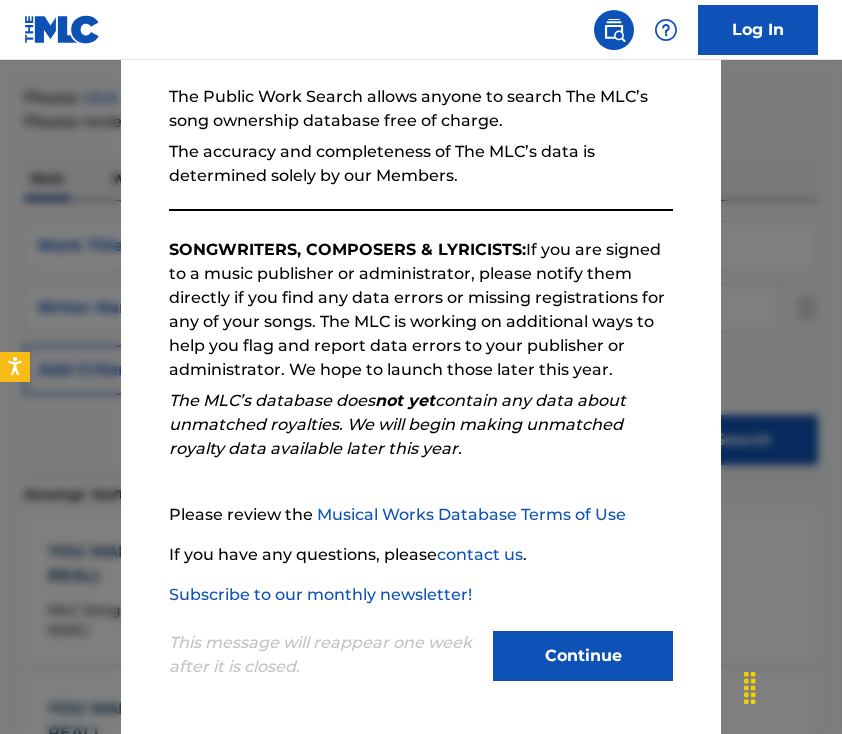 click on "Continue" at bounding box center [583, 656] 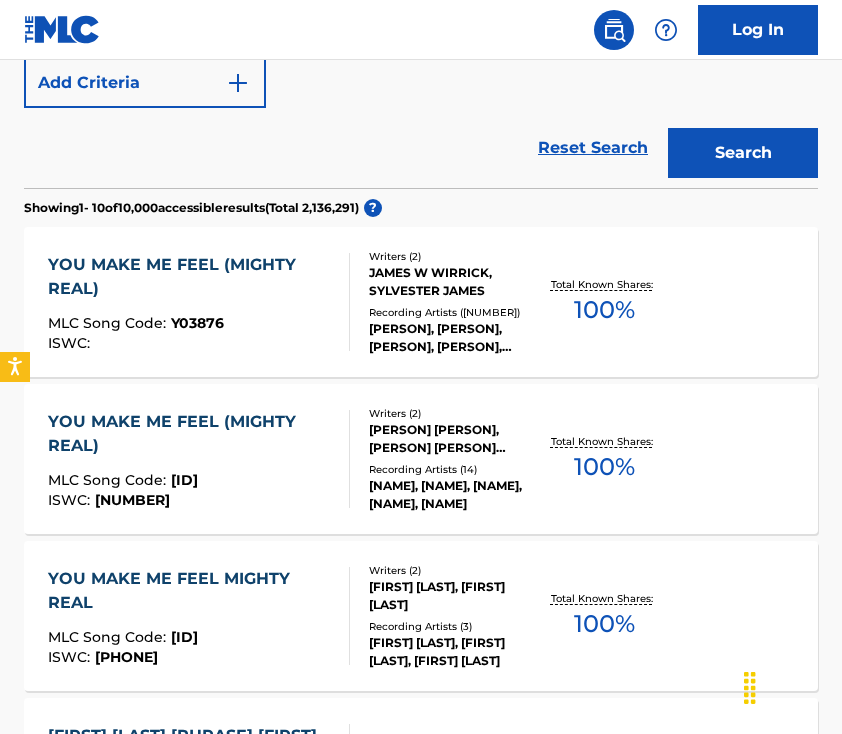scroll, scrollTop: 0, scrollLeft: 0, axis: both 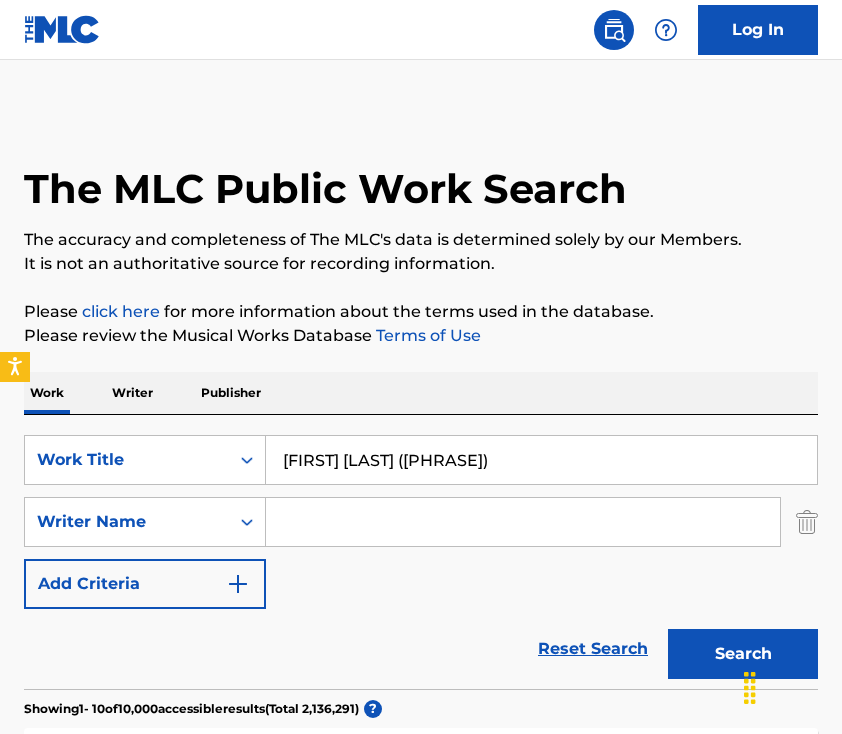 click at bounding box center (523, 522) 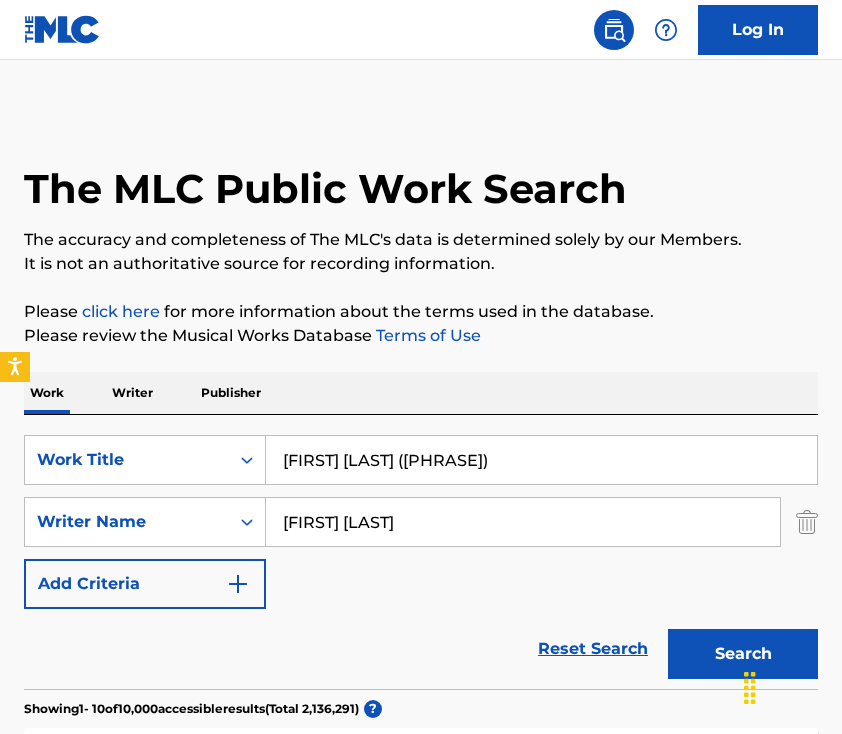 click on "Search" at bounding box center (743, 654) 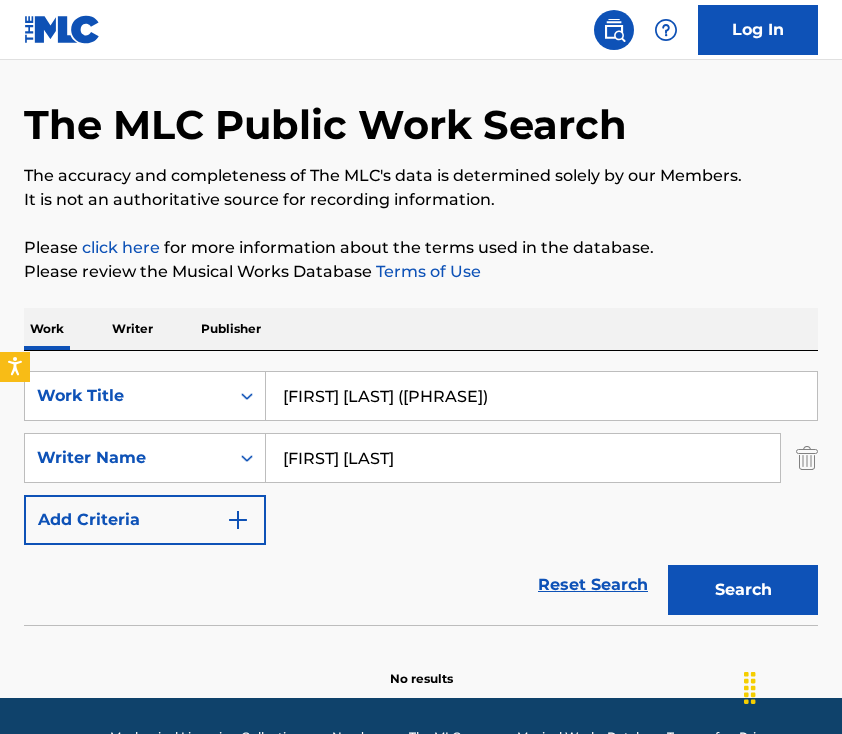 scroll, scrollTop: 75, scrollLeft: 0, axis: vertical 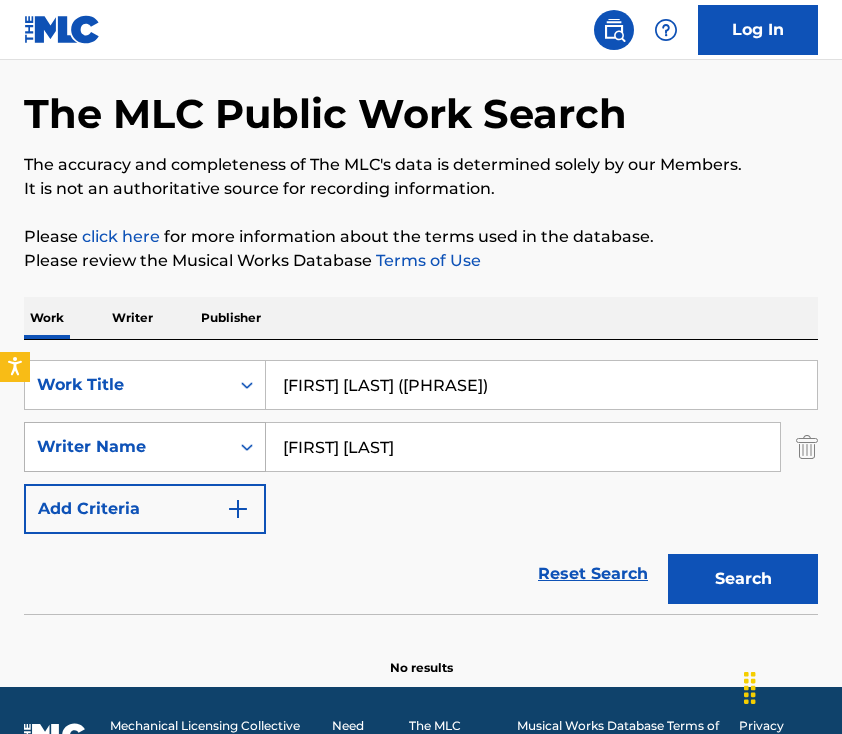 drag, startPoint x: 465, startPoint y: 443, endPoint x: 160, endPoint y: 443, distance: 305 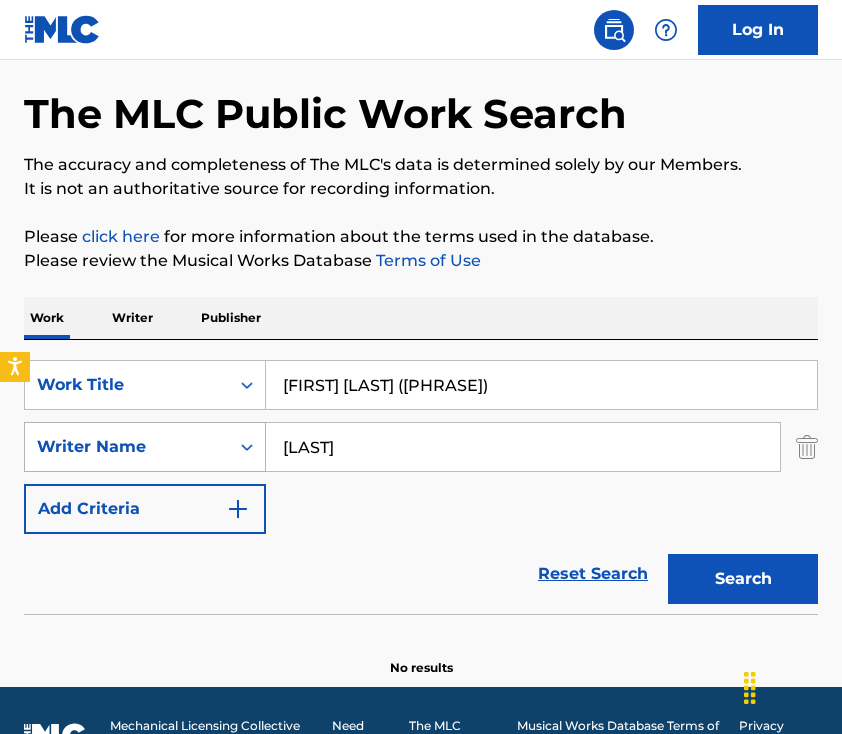 type on "[LAST]" 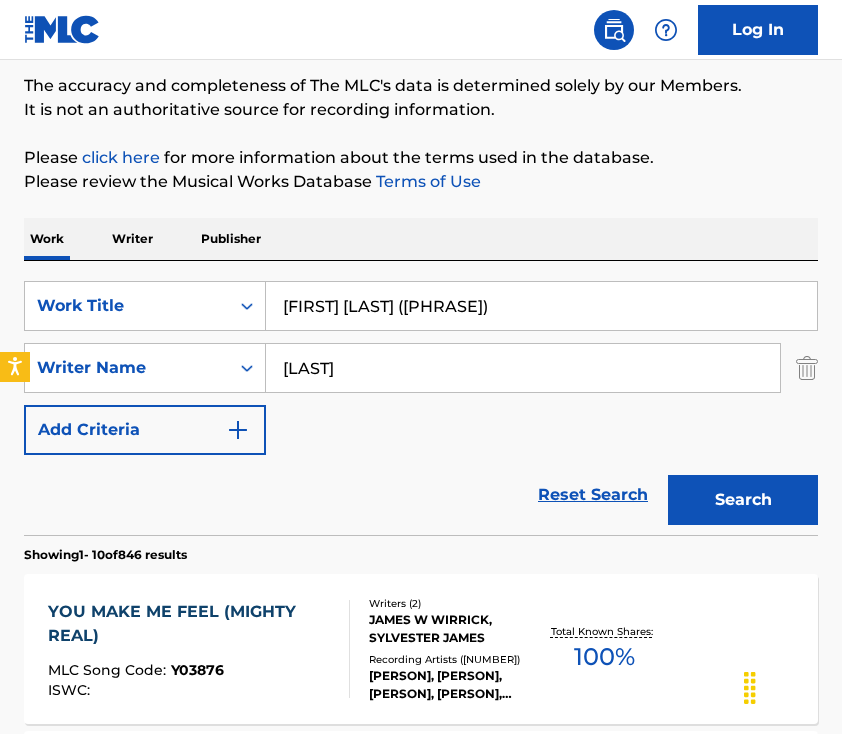 scroll, scrollTop: 215, scrollLeft: 0, axis: vertical 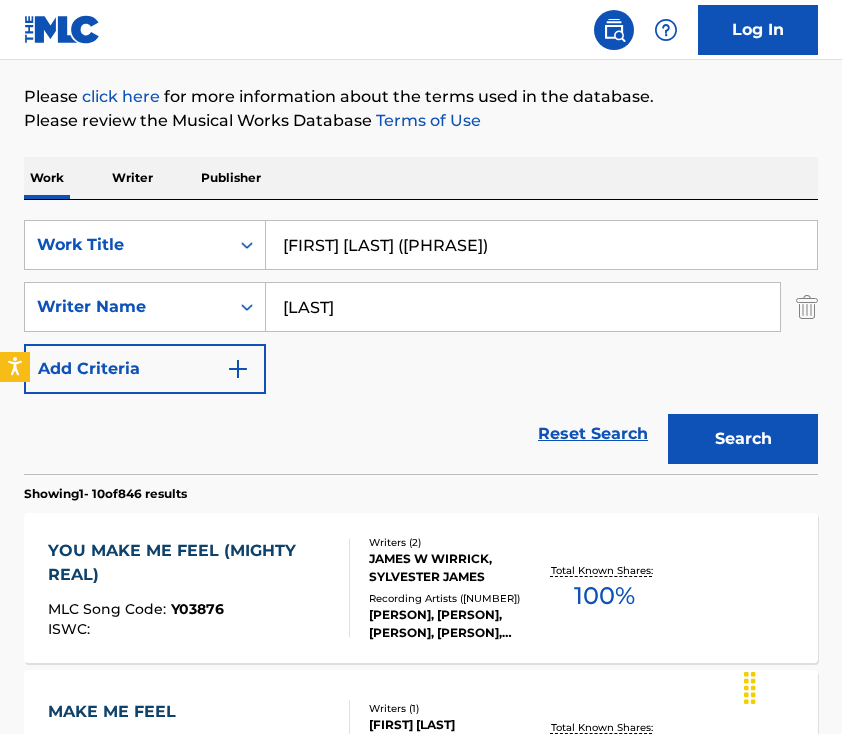 click on "YOU MAKE ME FEEL (MIGHTY REAL)" at bounding box center (190, 563) 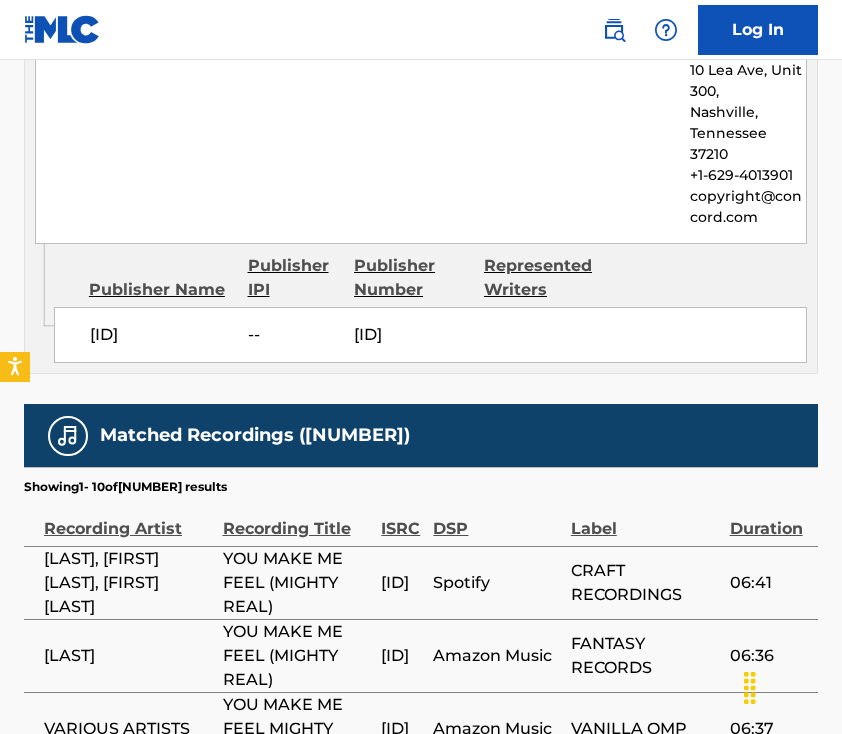 scroll, scrollTop: 0, scrollLeft: 0, axis: both 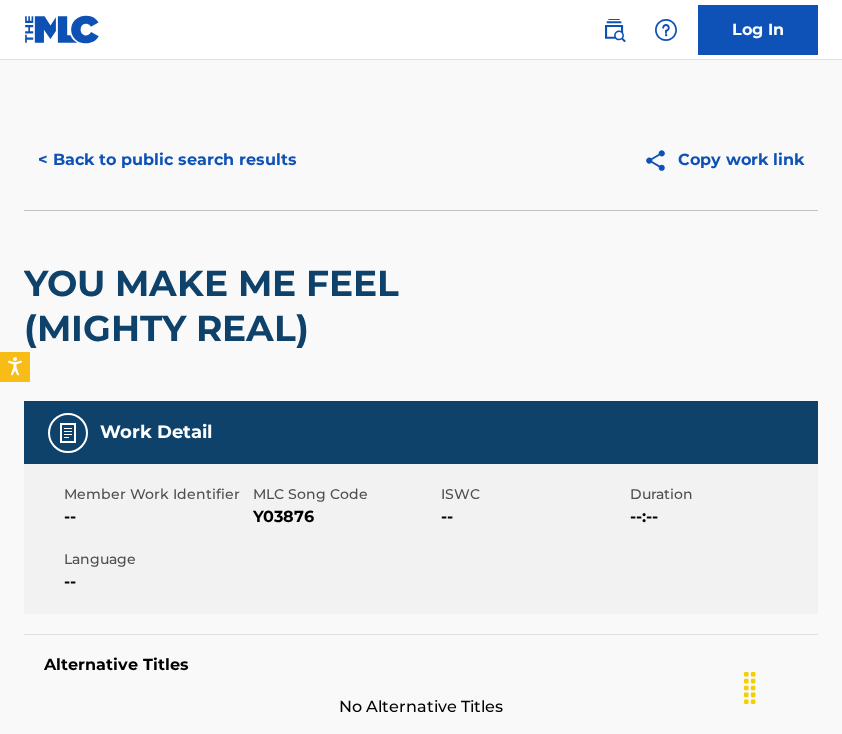 click on "< Back to public search results" at bounding box center [167, 160] 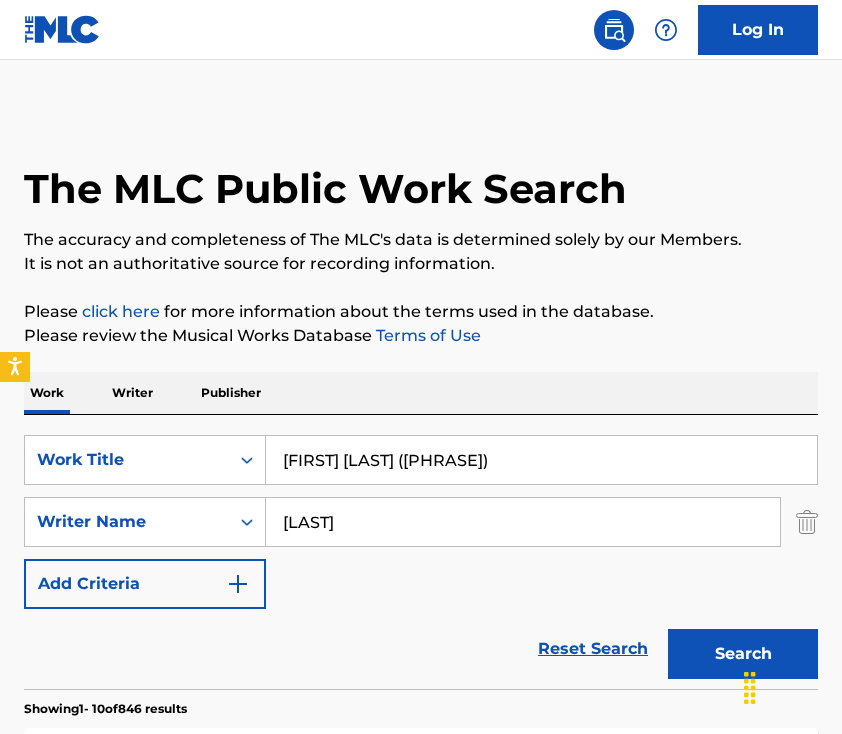 scroll, scrollTop: 215, scrollLeft: 0, axis: vertical 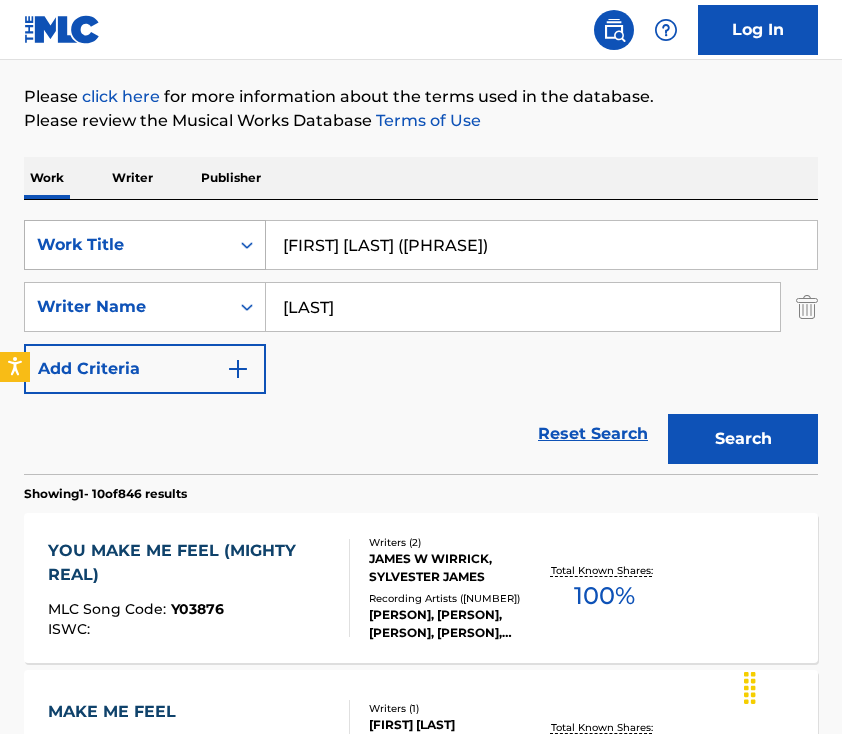 drag, startPoint x: 583, startPoint y: 236, endPoint x: 90, endPoint y: 222, distance: 493.19873 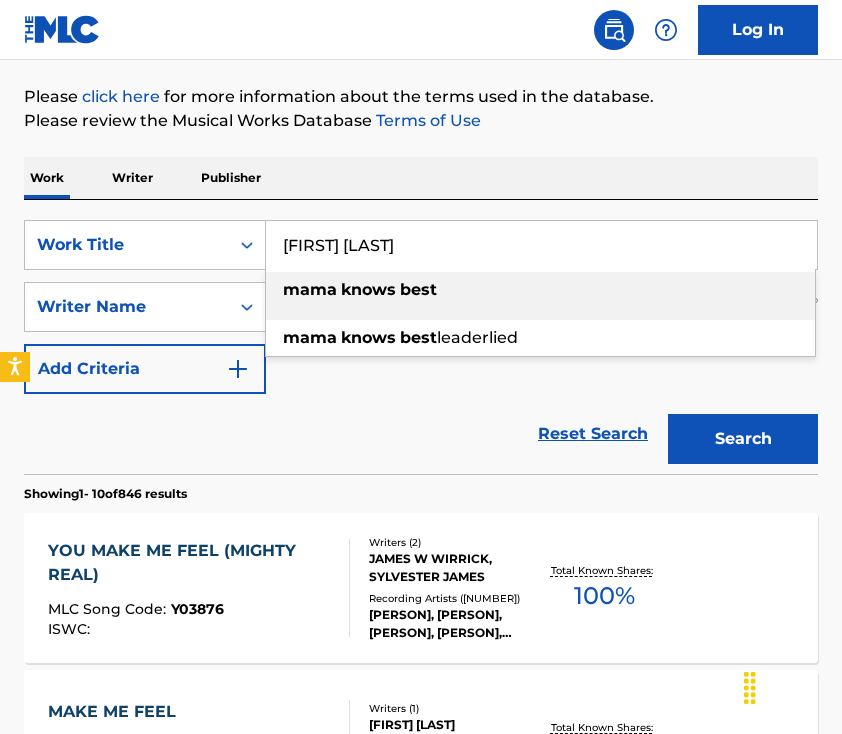 type on "[FIRST] [LAST]" 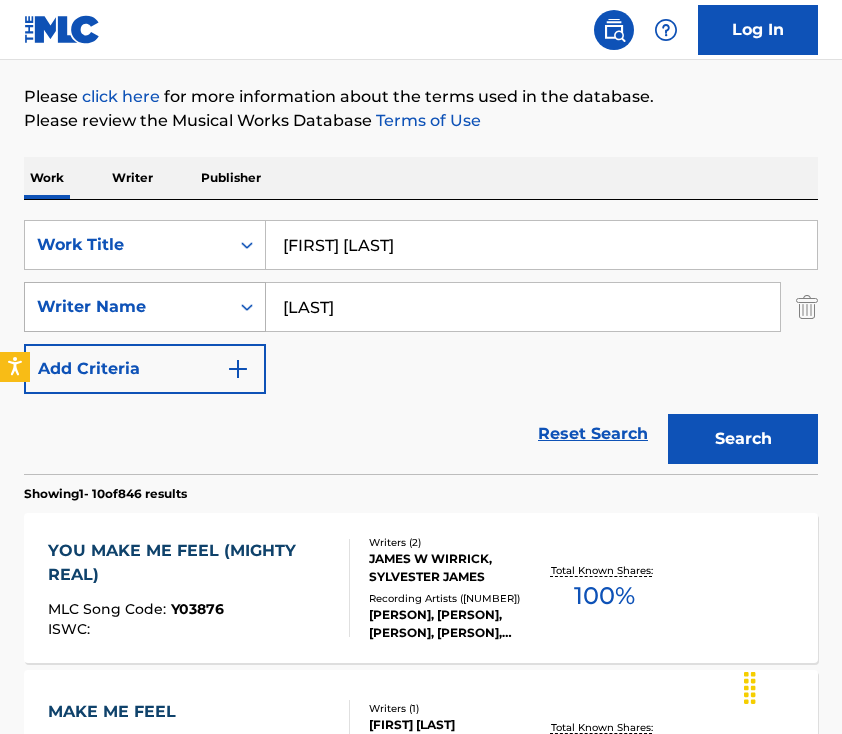 drag, startPoint x: 400, startPoint y: 307, endPoint x: 157, endPoint y: 295, distance: 243.29611 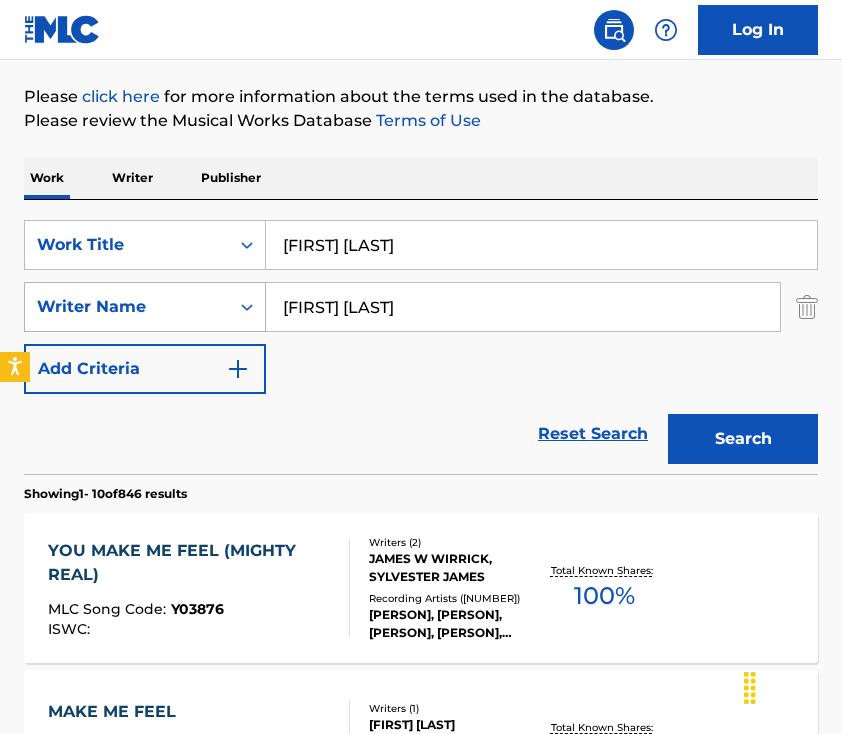 click on "Search" at bounding box center [743, 439] 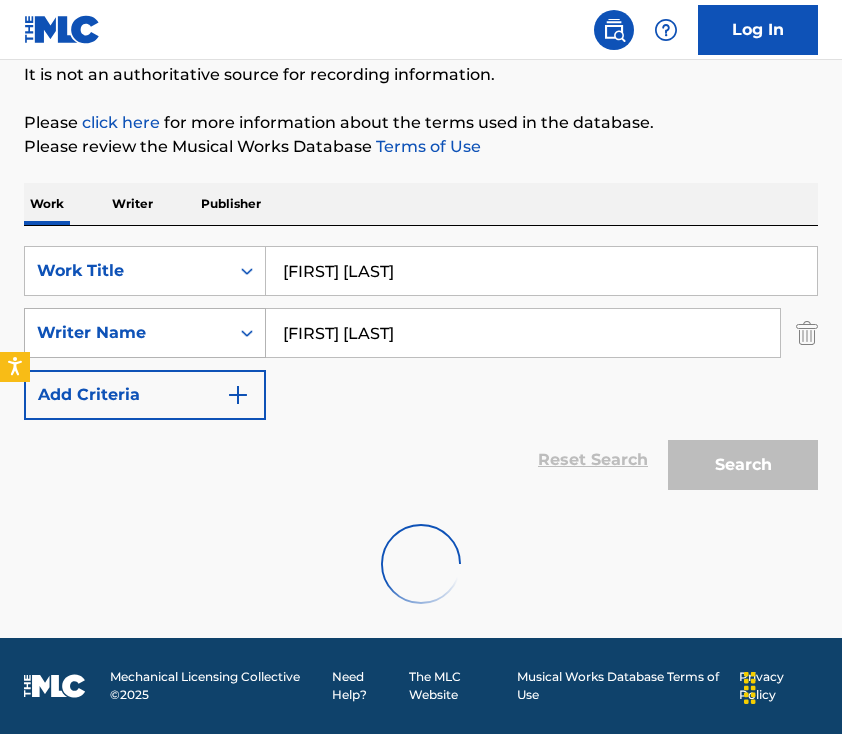 scroll, scrollTop: 215, scrollLeft: 0, axis: vertical 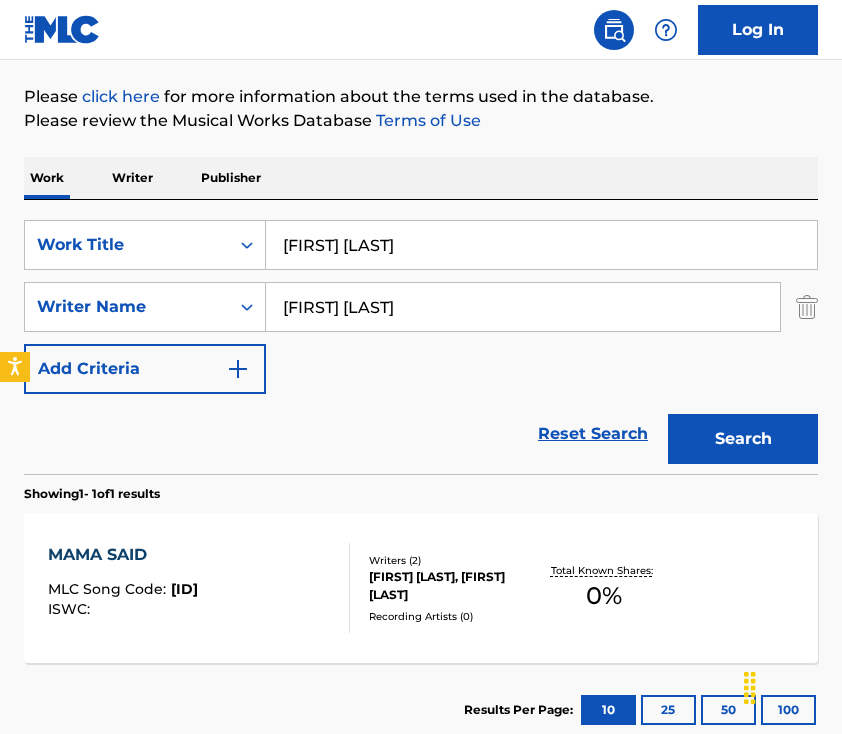 click on "[FIRST] [LAST]" at bounding box center [523, 307] 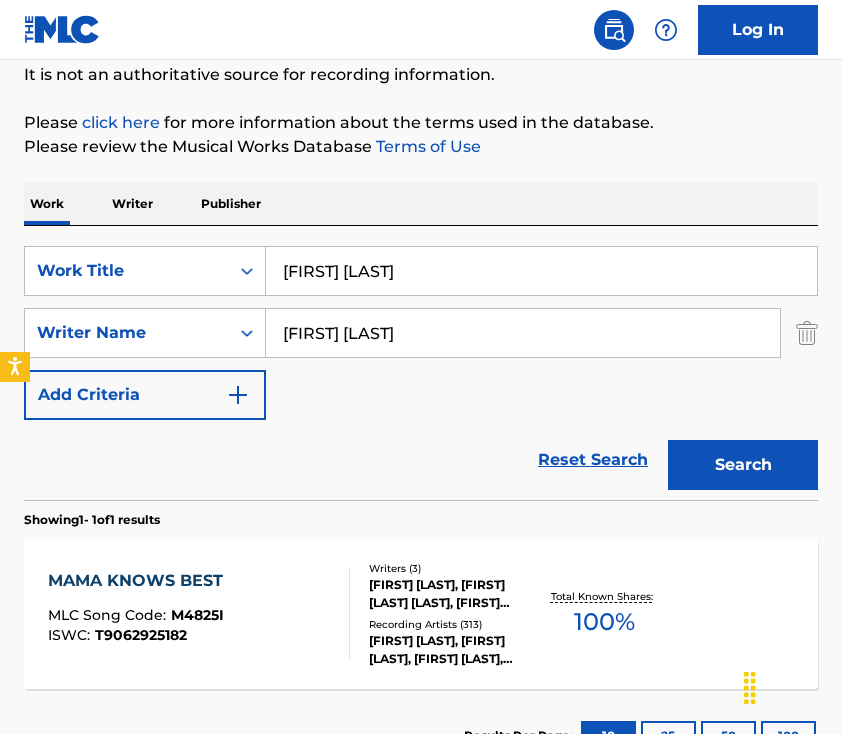 scroll, scrollTop: 215, scrollLeft: 0, axis: vertical 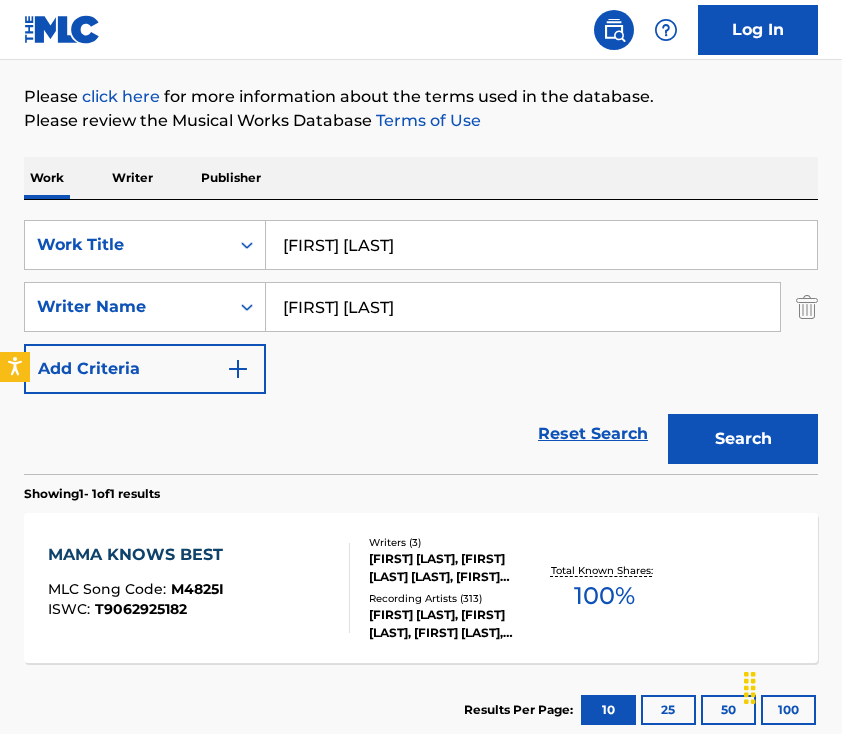 click on "MLC Song Code : [ID] ISWC : [ID]" at bounding box center (199, 588) 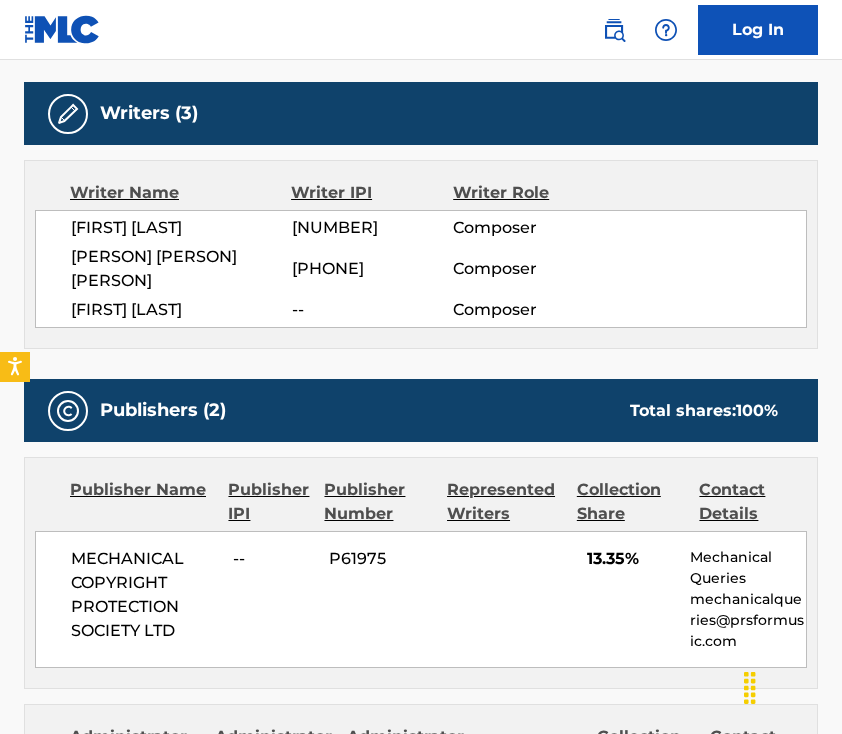 scroll, scrollTop: 0, scrollLeft: 0, axis: both 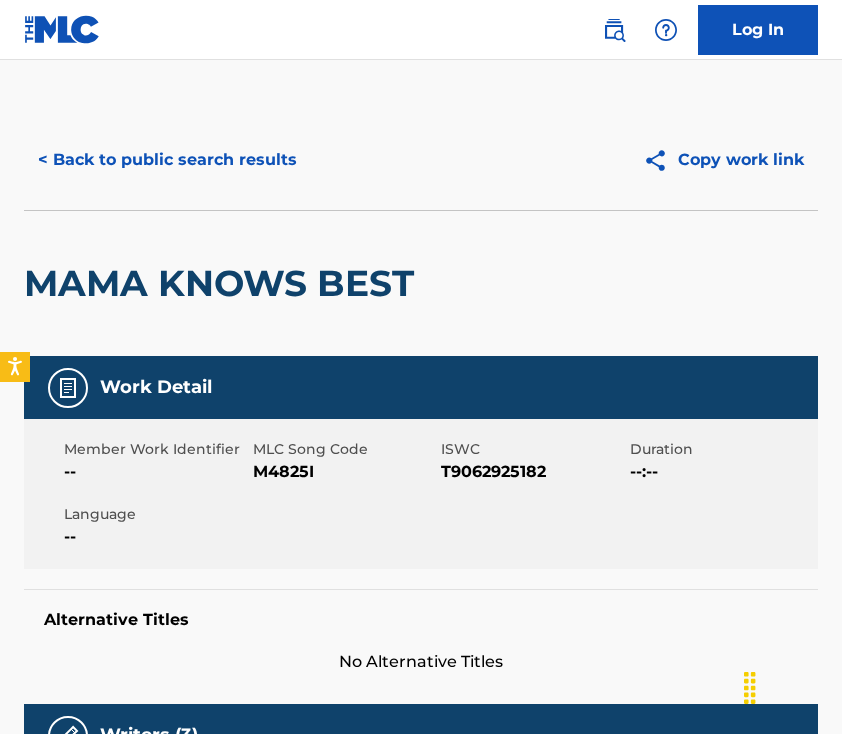 click on "< Back to public search results" at bounding box center (167, 160) 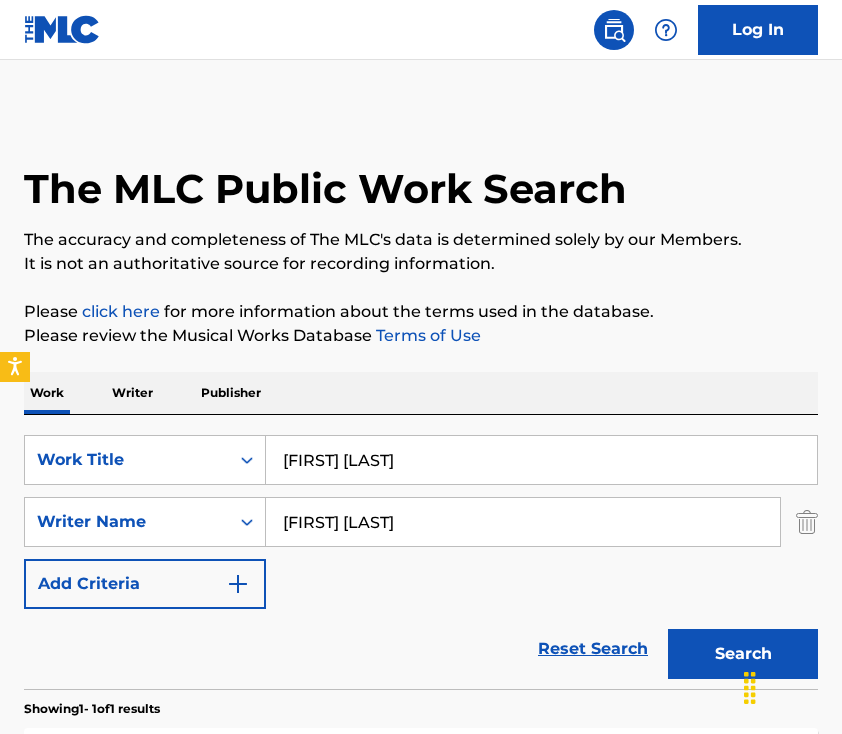 scroll, scrollTop: 215, scrollLeft: 0, axis: vertical 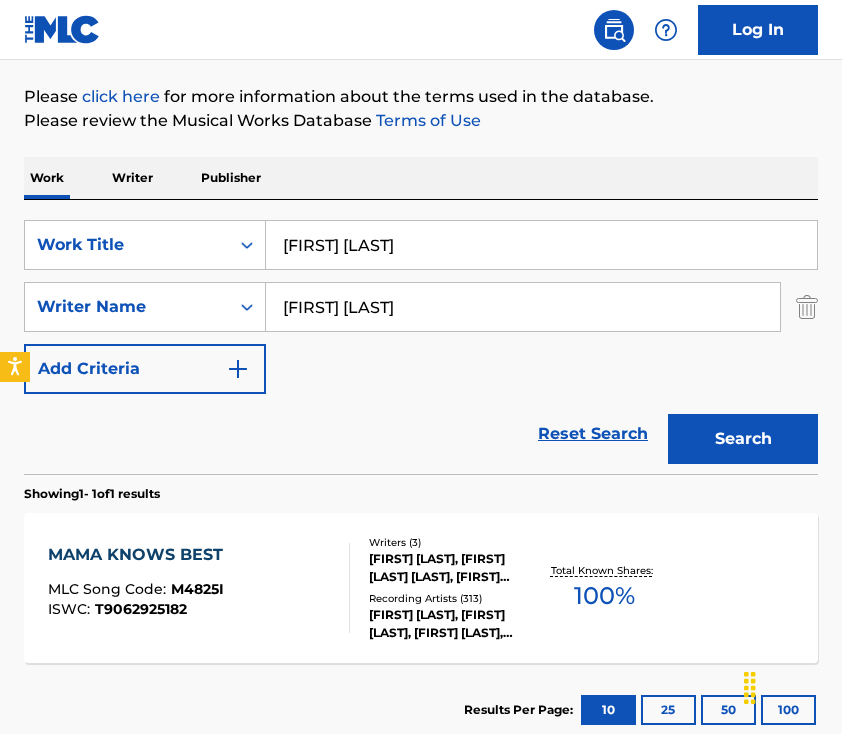 click on "Add Criteria" at bounding box center [145, 369] 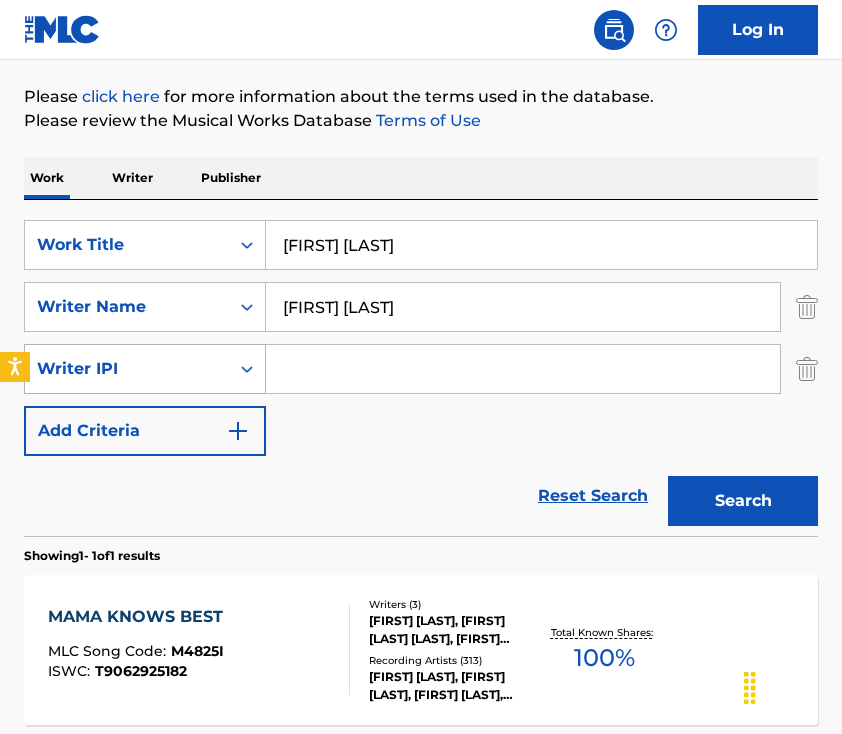 click 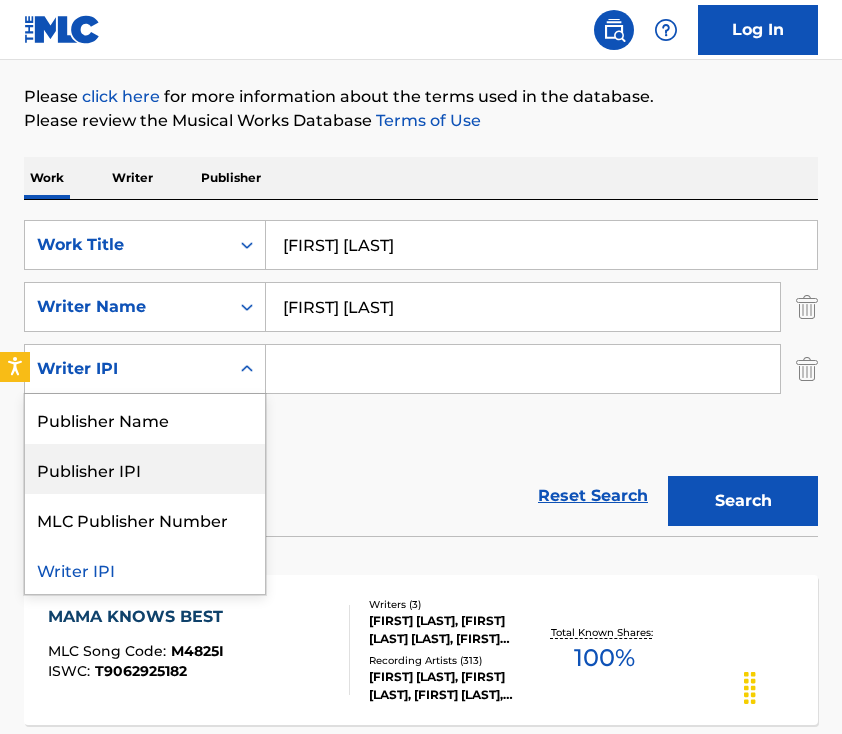 click on "Reset Search Search" at bounding box center (421, 496) 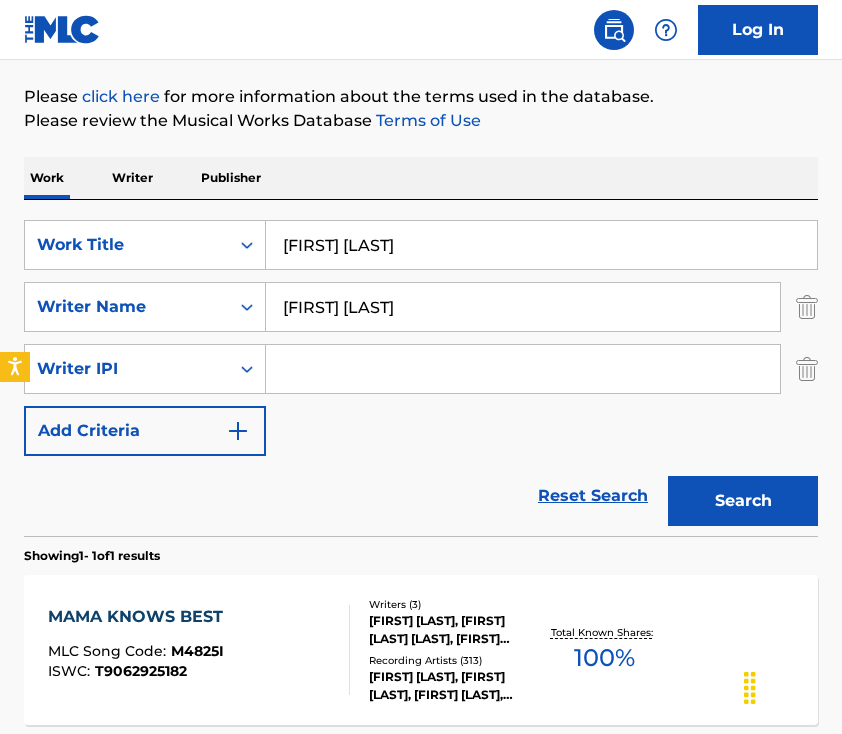 click at bounding box center [807, 307] 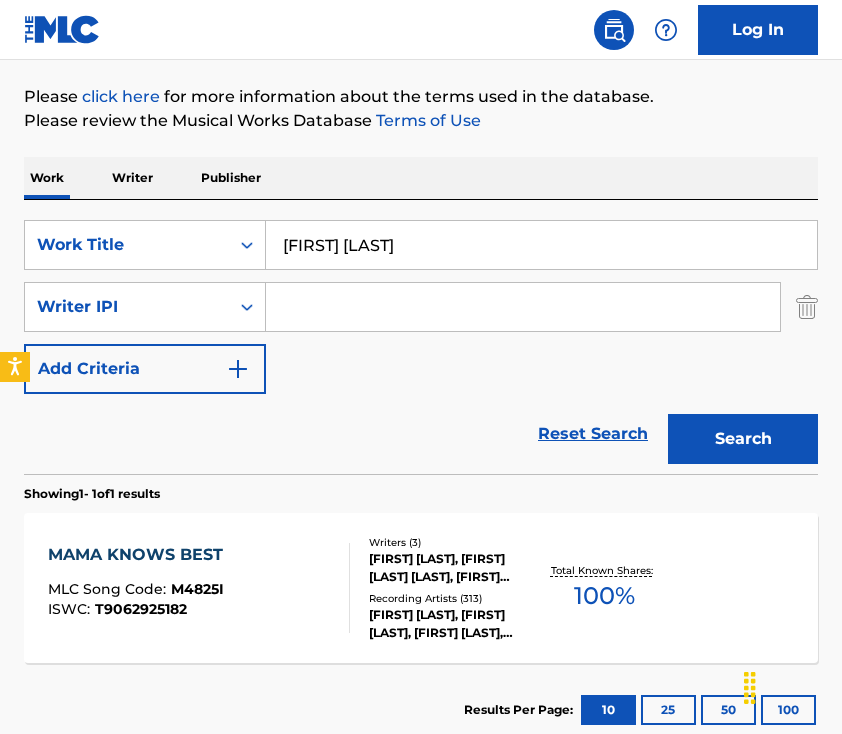 click at bounding box center (807, 307) 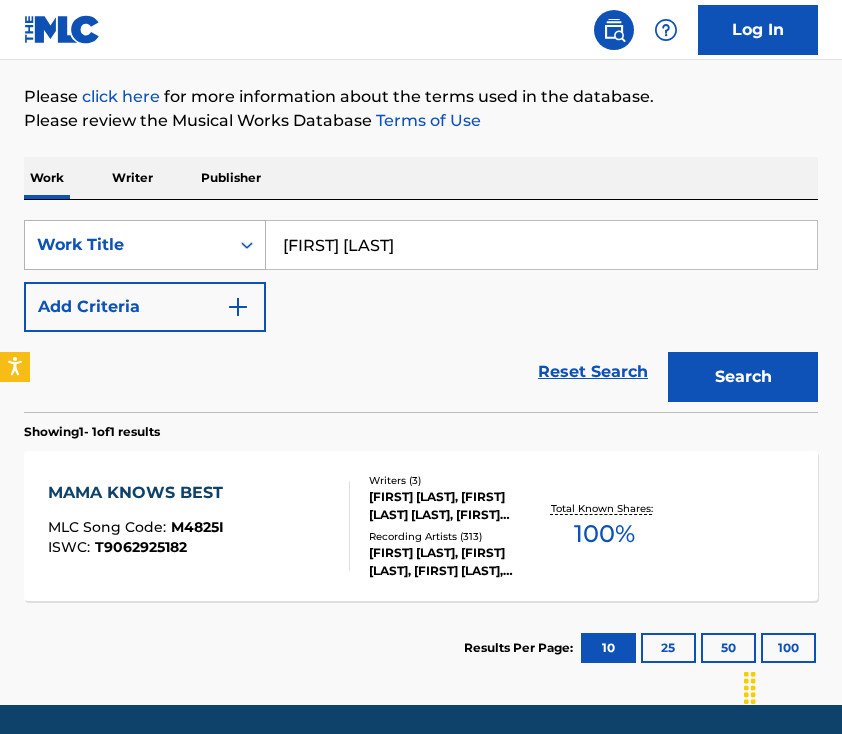 drag, startPoint x: 525, startPoint y: 252, endPoint x: 138, endPoint y: 243, distance: 387.10464 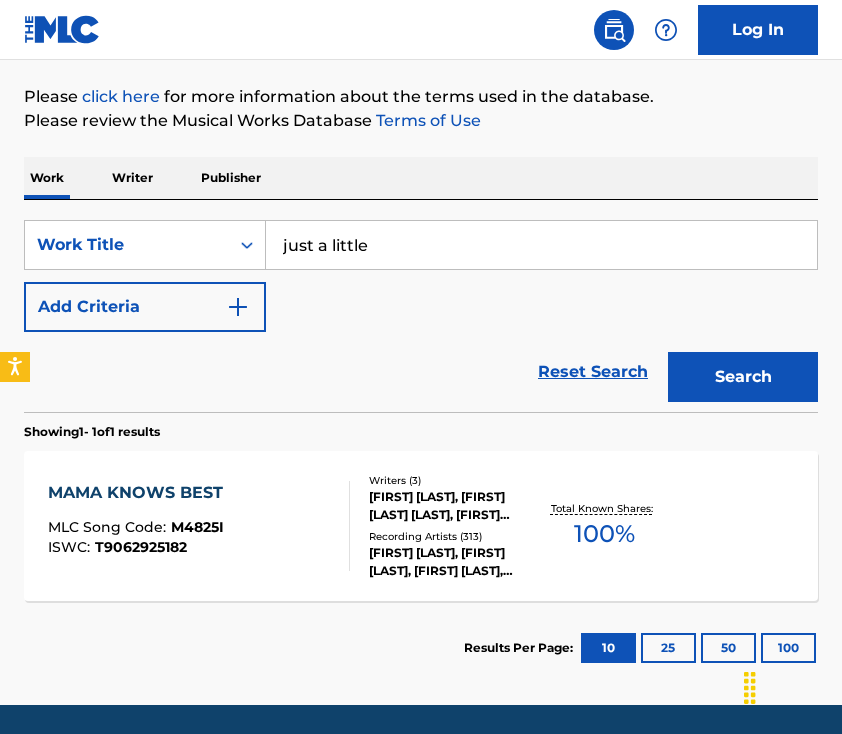 type on "just a little" 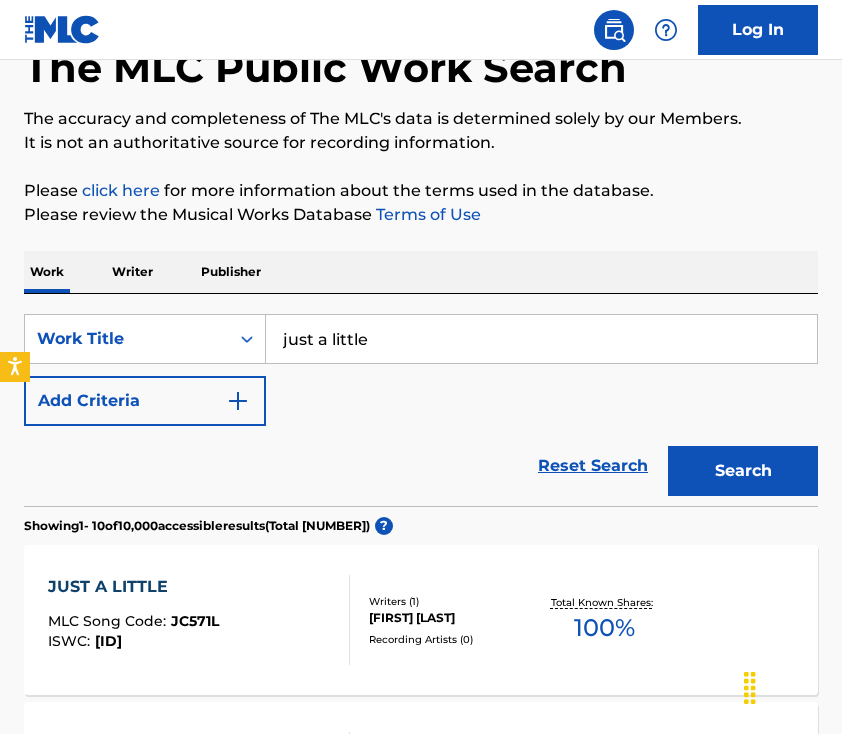 scroll, scrollTop: 158, scrollLeft: 0, axis: vertical 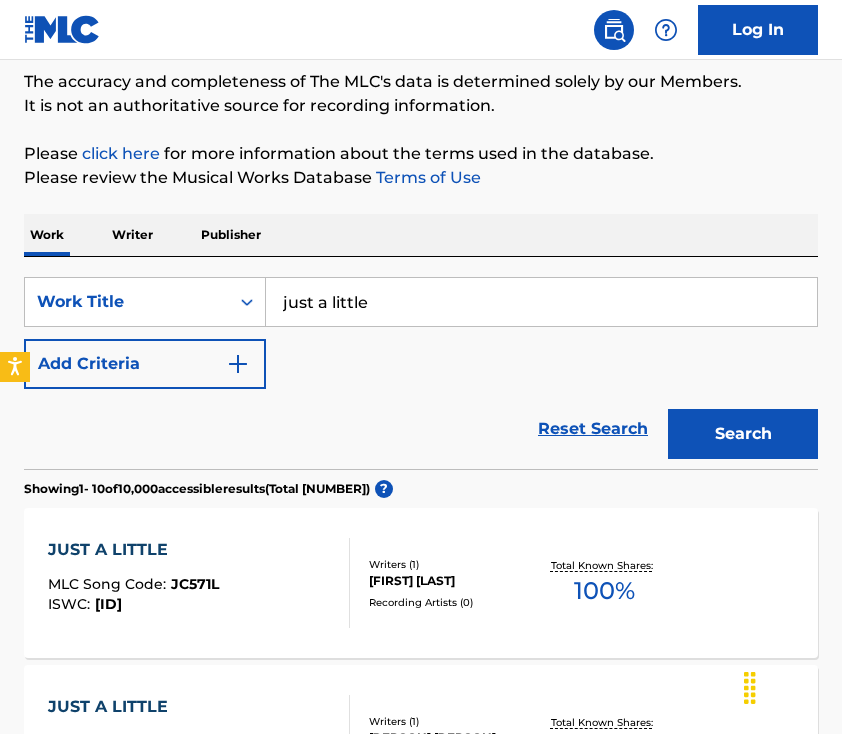 click at bounding box center [238, 364] 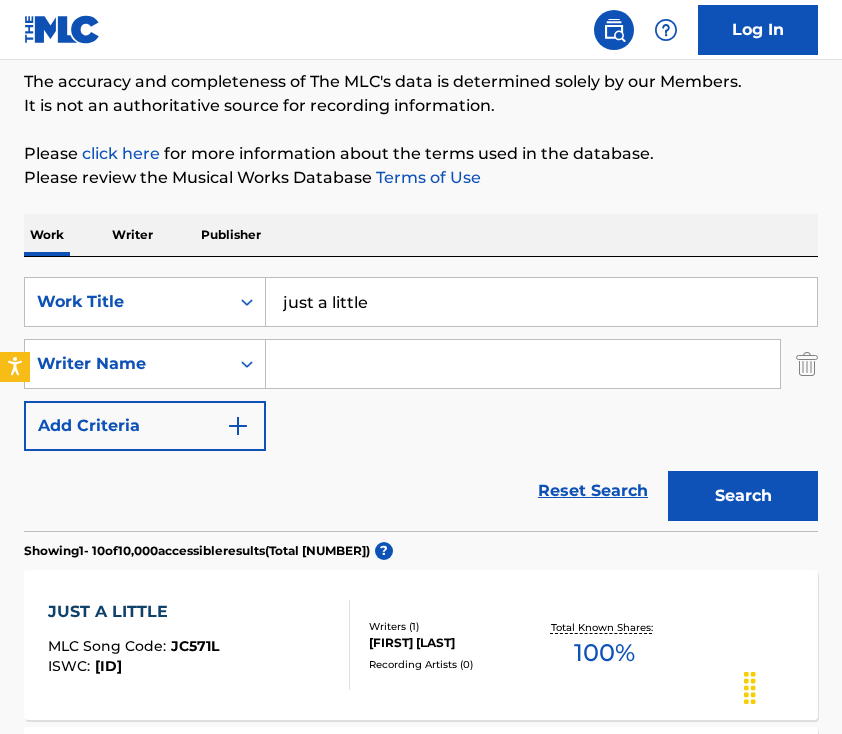 click at bounding box center [523, 364] 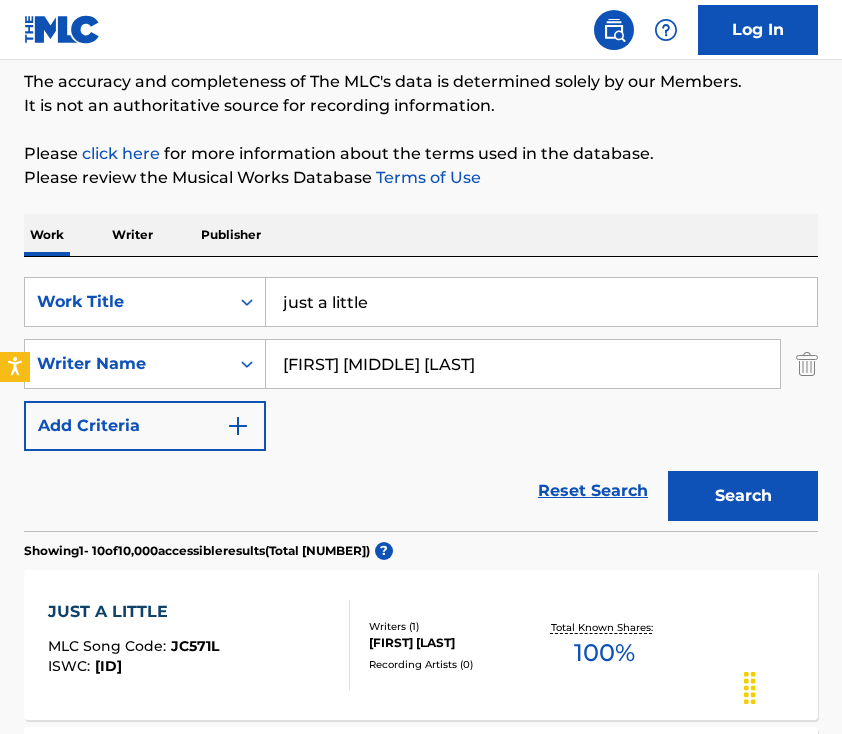 type on "[FIRST] [MIDDLE] [LAST]" 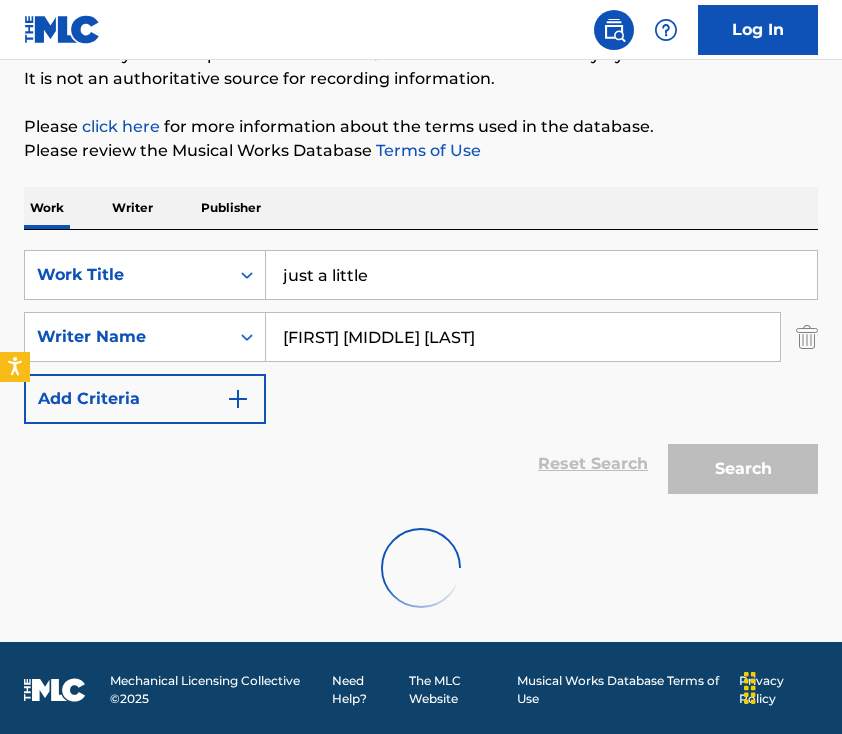 scroll, scrollTop: 186, scrollLeft: 0, axis: vertical 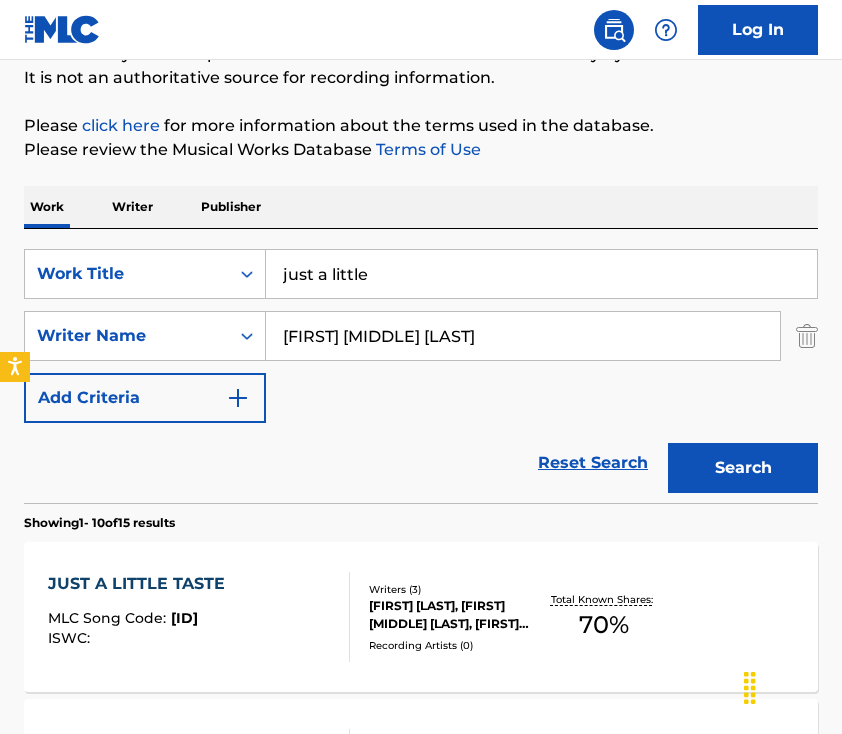 click on "Writers ( 3 ) [FIRST] [LAST], [FIRST] [MIDDLE] [LAST], [FIRST] [LAST] Recording Artists ( 0 )" at bounding box center [444, 617] 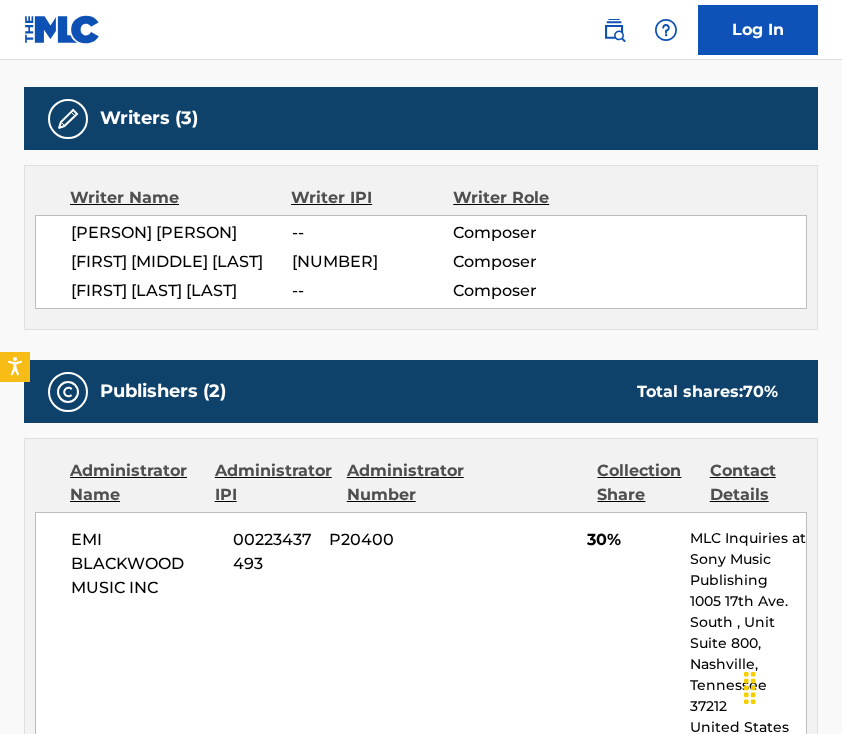scroll, scrollTop: 0, scrollLeft: 0, axis: both 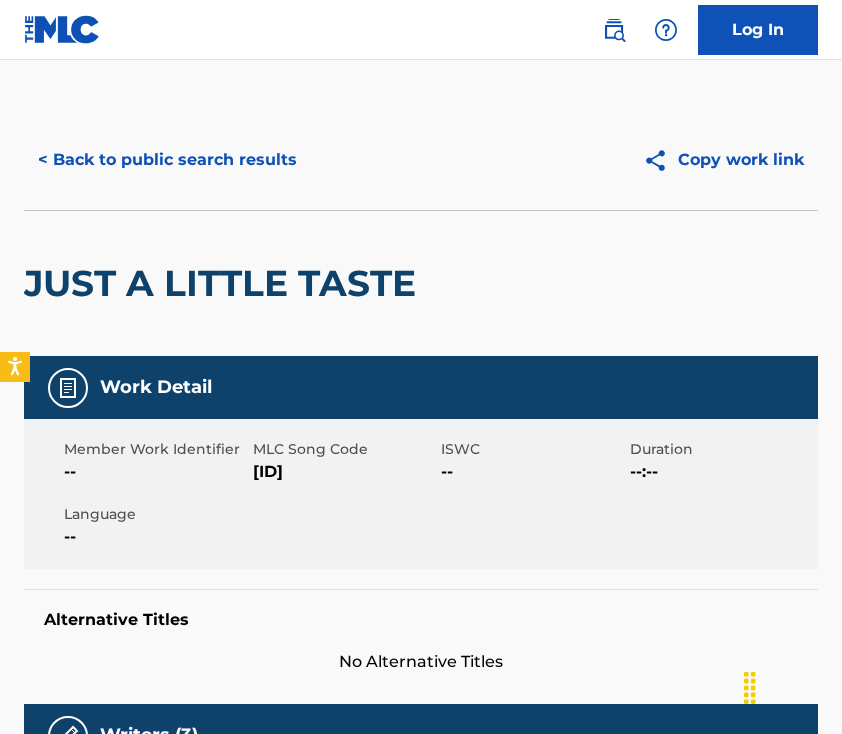 click on "< Back to public search results" at bounding box center [167, 160] 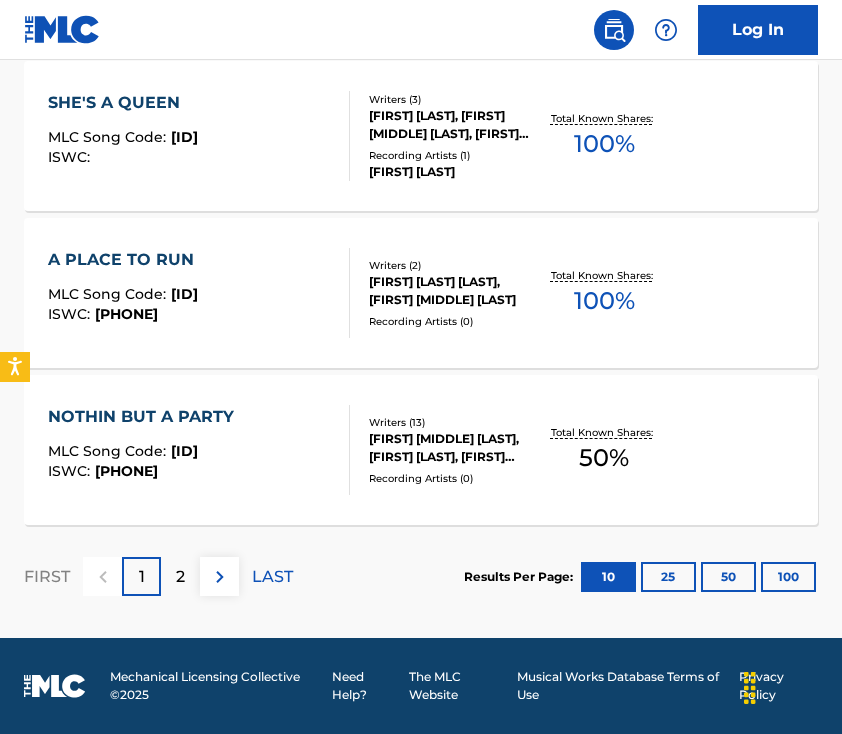 scroll, scrollTop: 0, scrollLeft: 0, axis: both 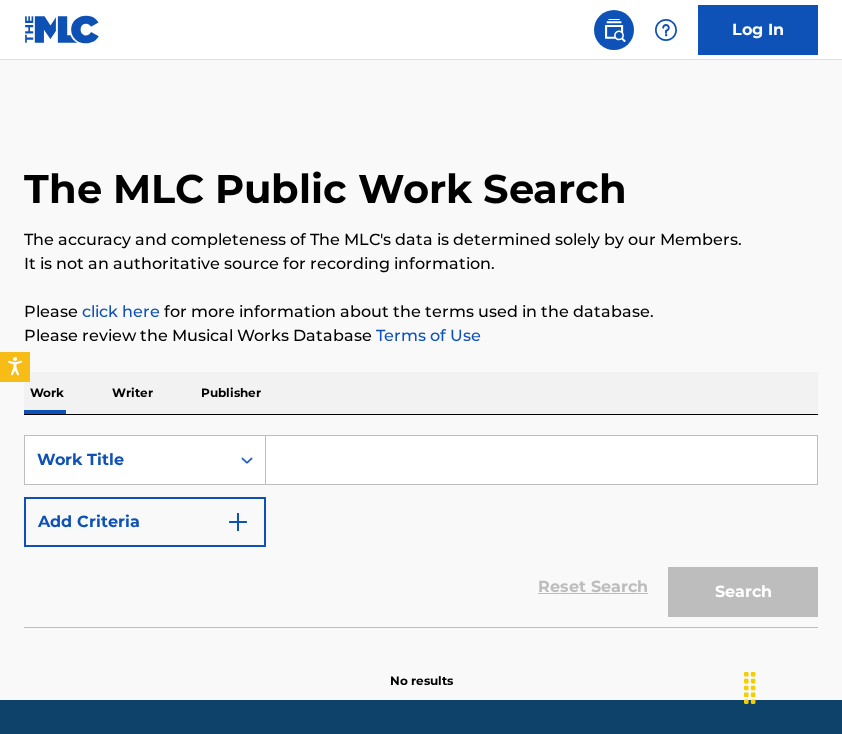 click at bounding box center [541, 460] 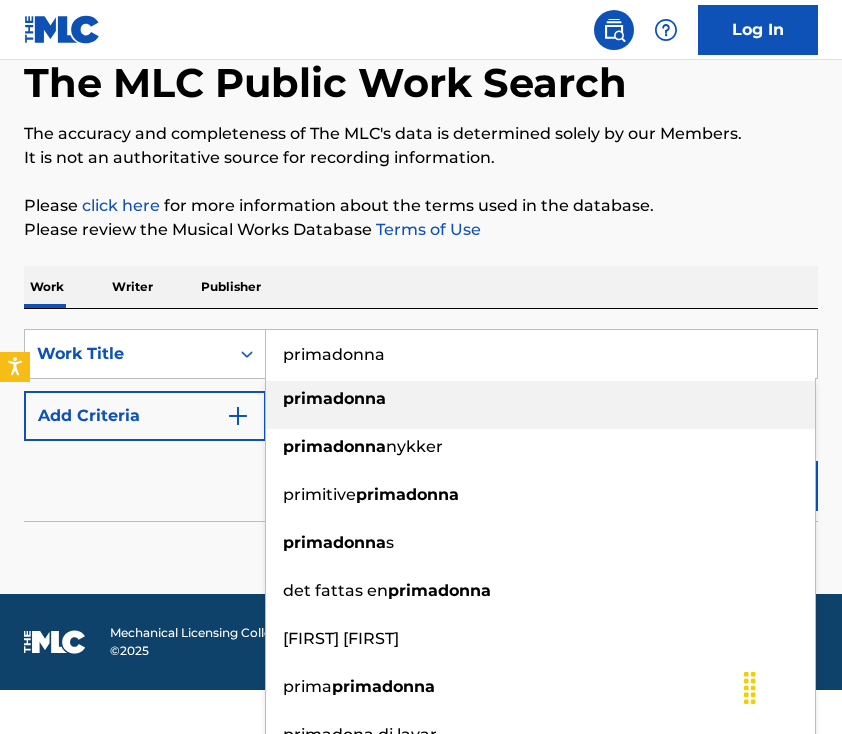 type on "primadonna" 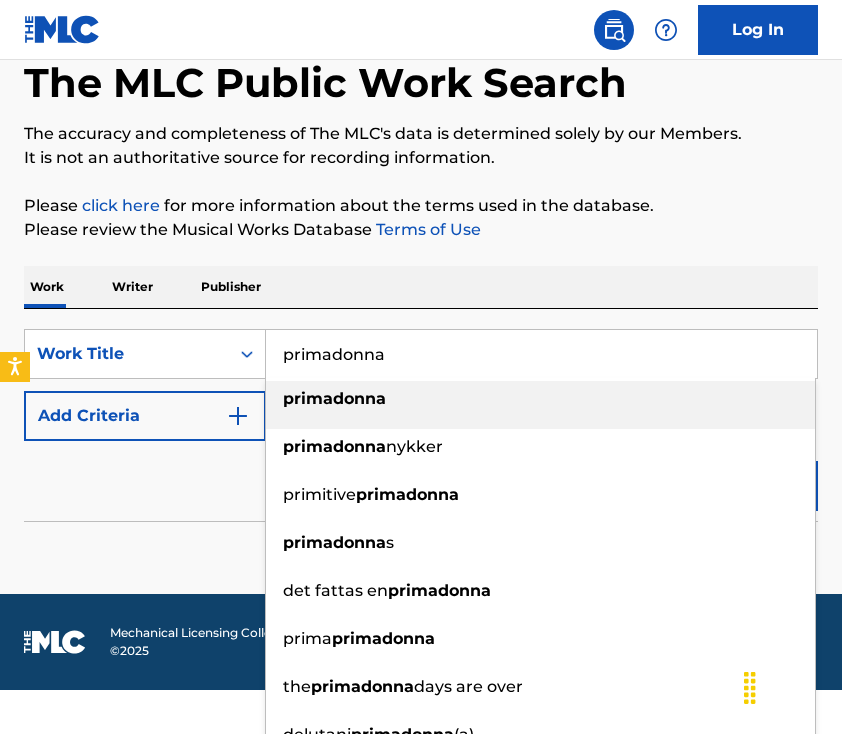 scroll, scrollTop: 62, scrollLeft: 0, axis: vertical 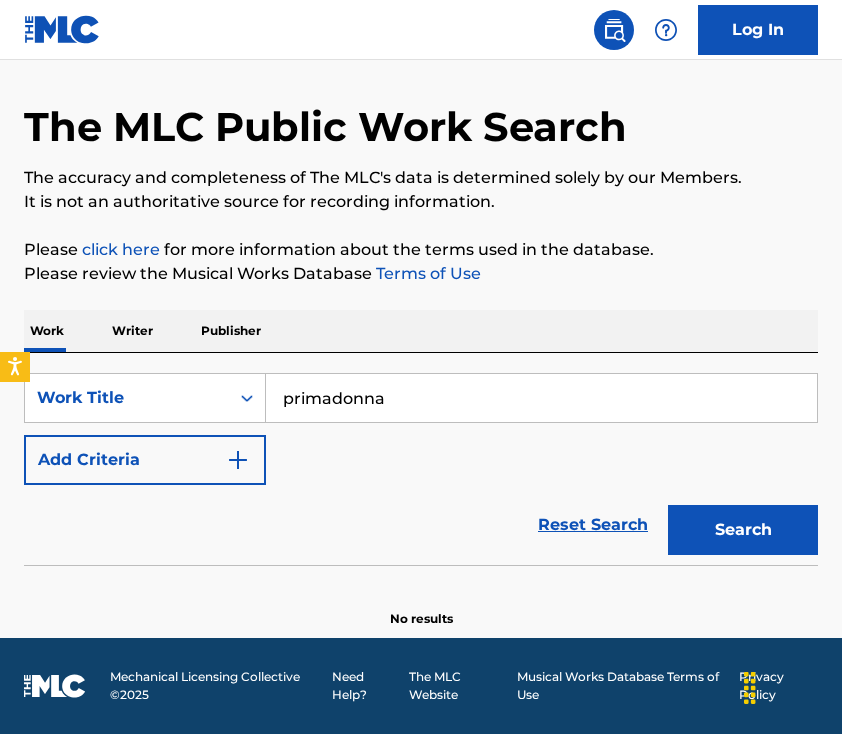 click on "Please review the Musical Works Database   Terms of Use" at bounding box center (421, 274) 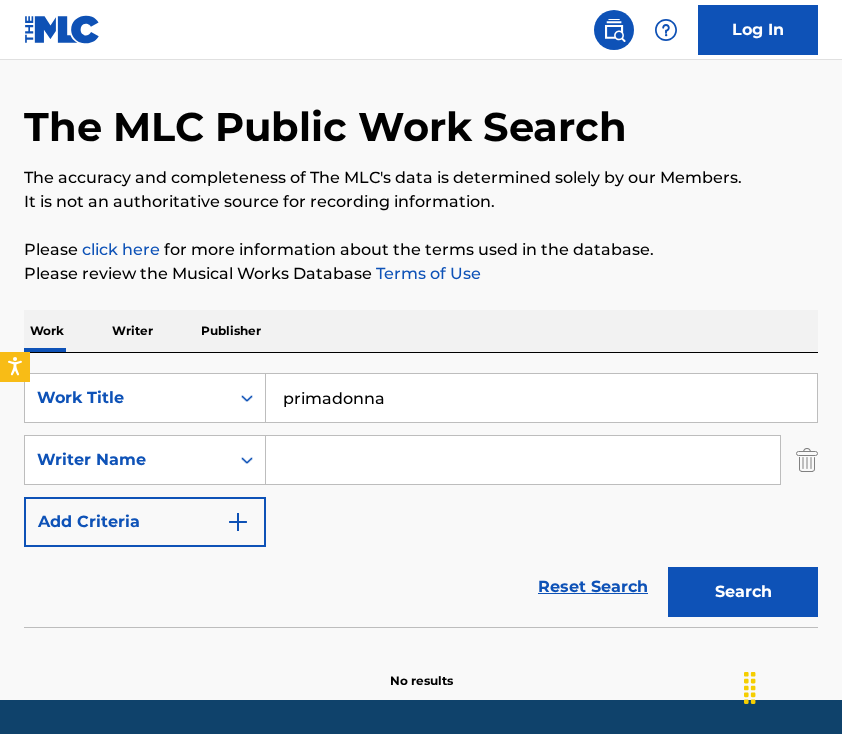 click at bounding box center (523, 460) 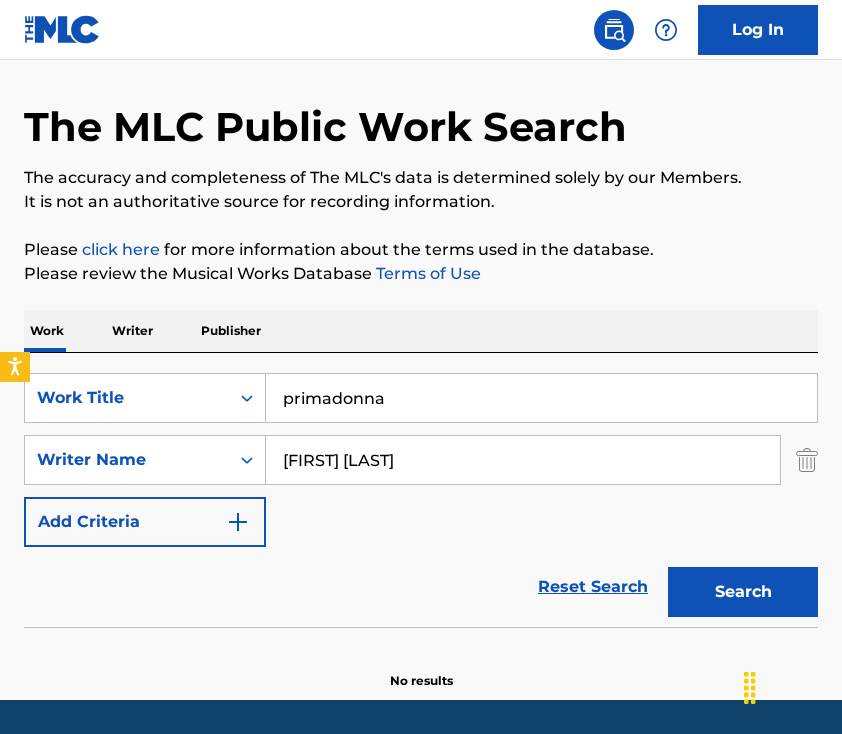 type on "marina diamandis" 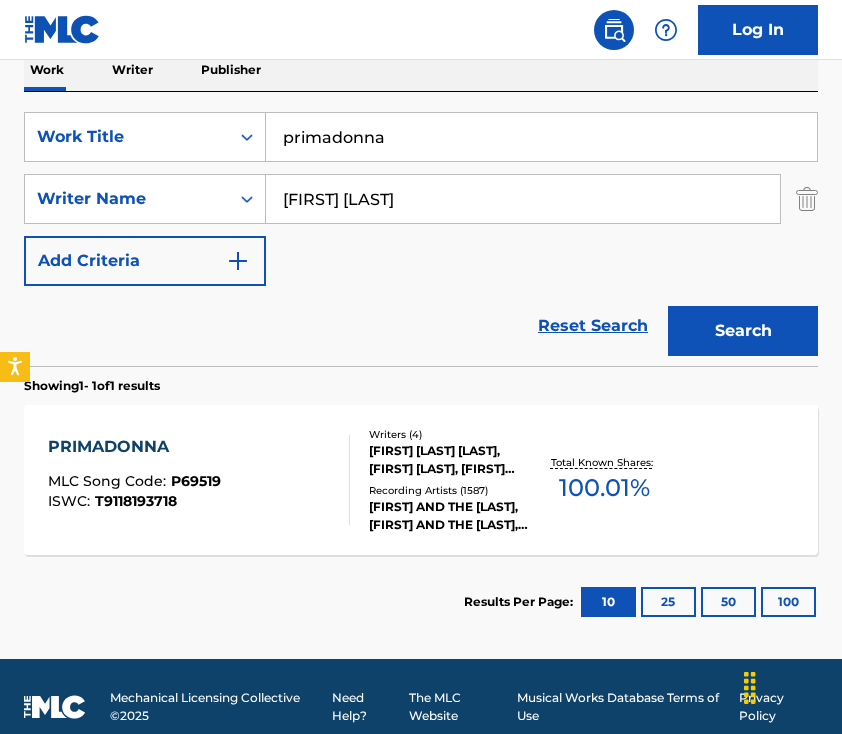 scroll, scrollTop: 344, scrollLeft: 0, axis: vertical 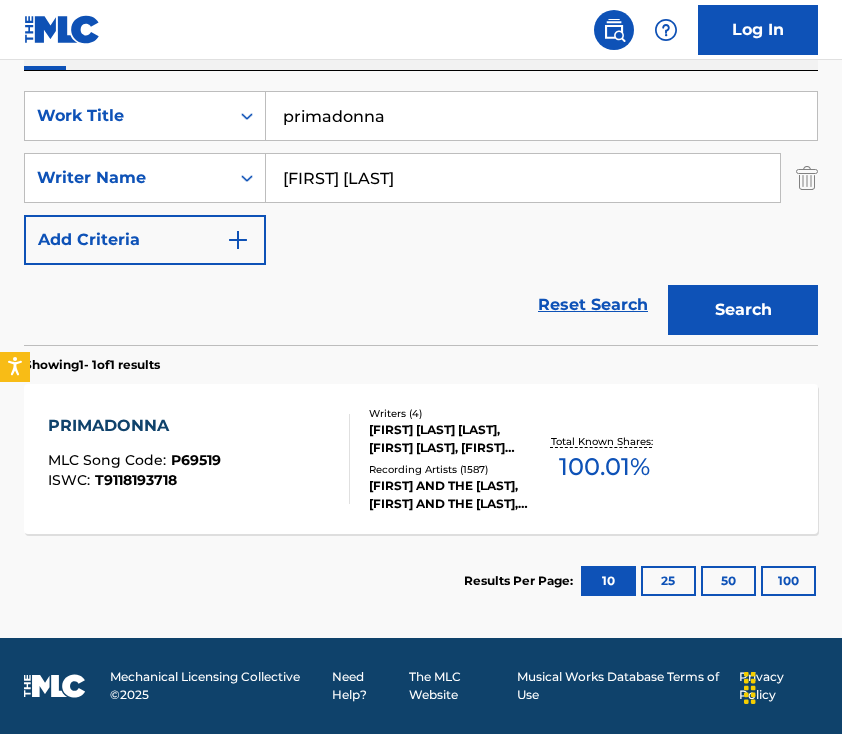 click on "PRIMADONNA MLC Song Code : P69519 ISWC : T9118193718" at bounding box center [199, 459] 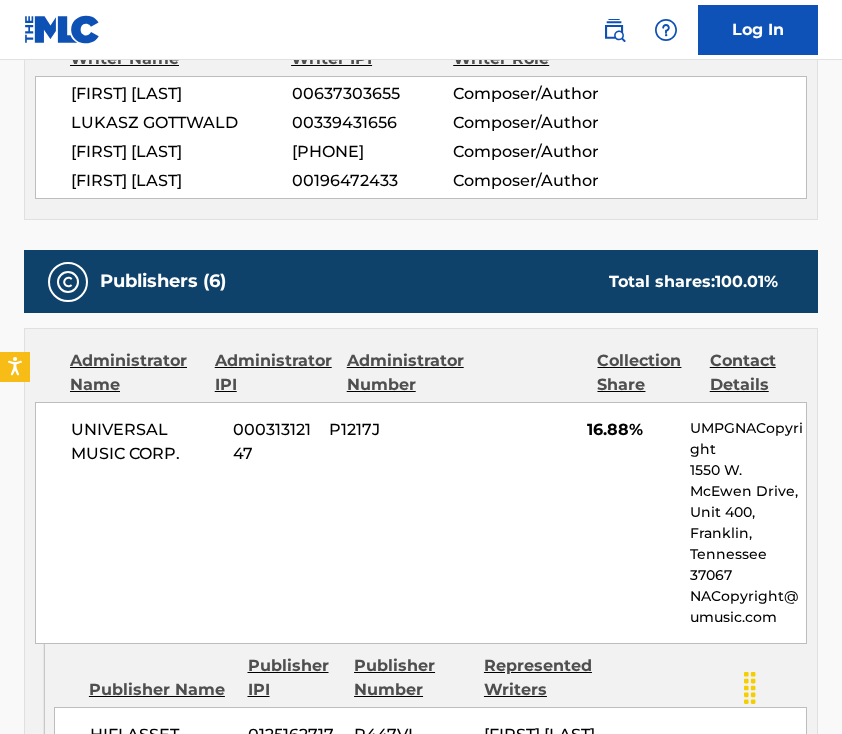 scroll, scrollTop: 0, scrollLeft: 0, axis: both 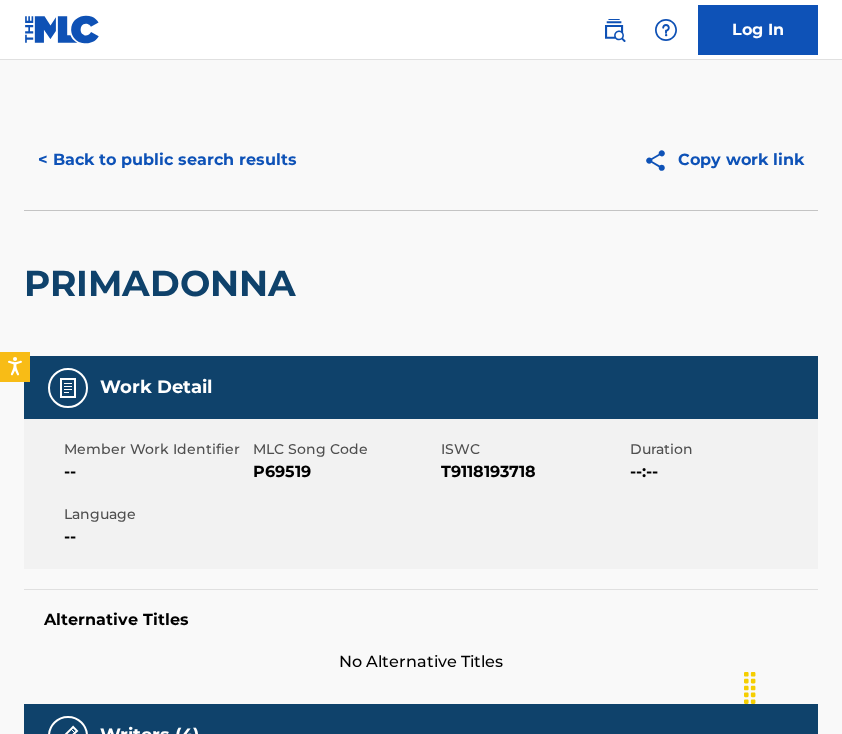 click on "< Back to public search results" at bounding box center (167, 160) 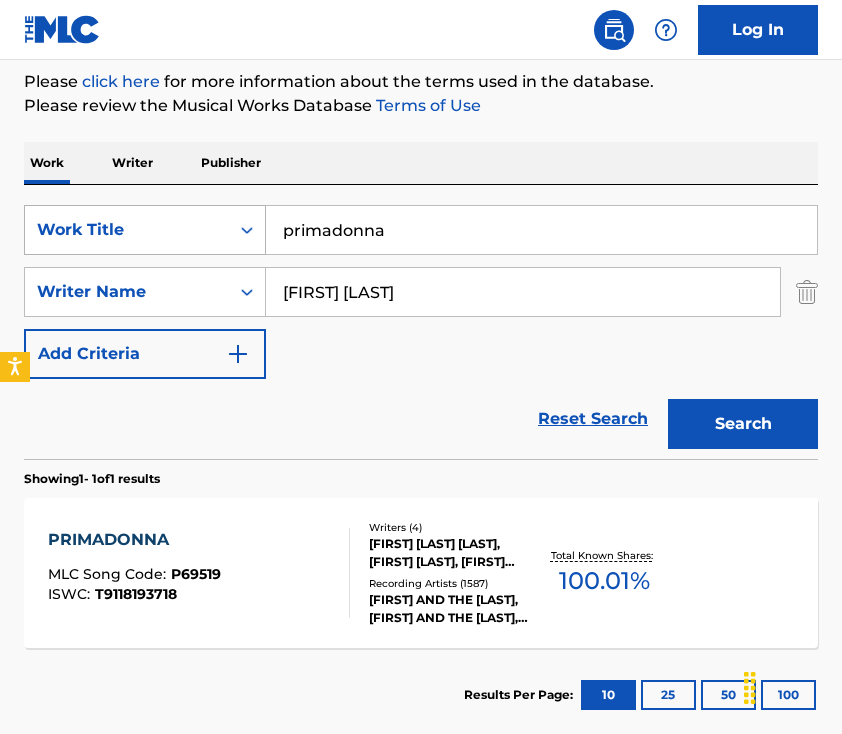 drag, startPoint x: 428, startPoint y: 220, endPoint x: 117, endPoint y: 222, distance: 311.00644 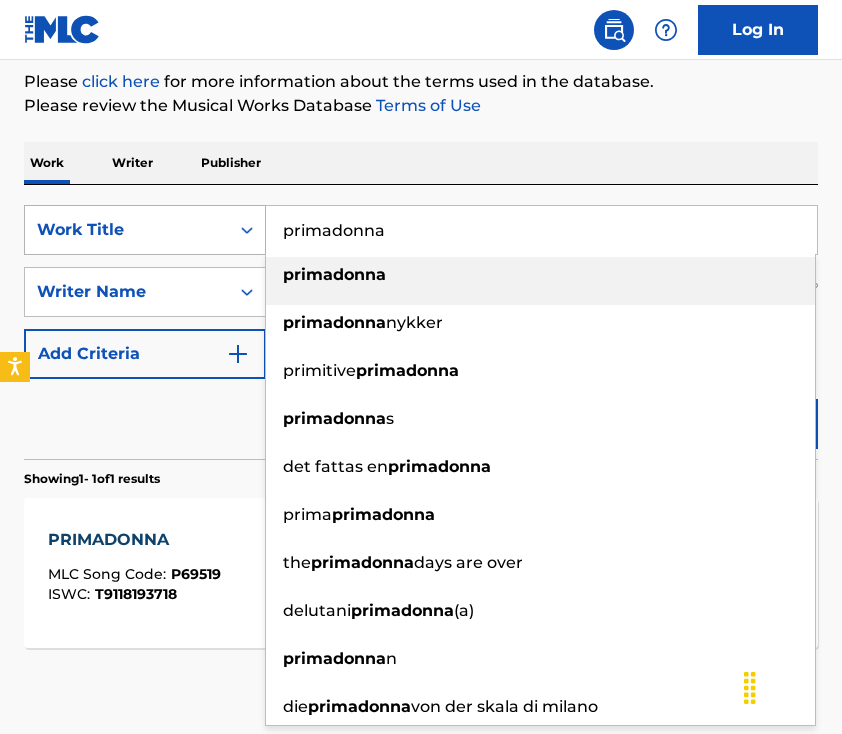 drag, startPoint x: 447, startPoint y: 225, endPoint x: 164, endPoint y: 215, distance: 283.17664 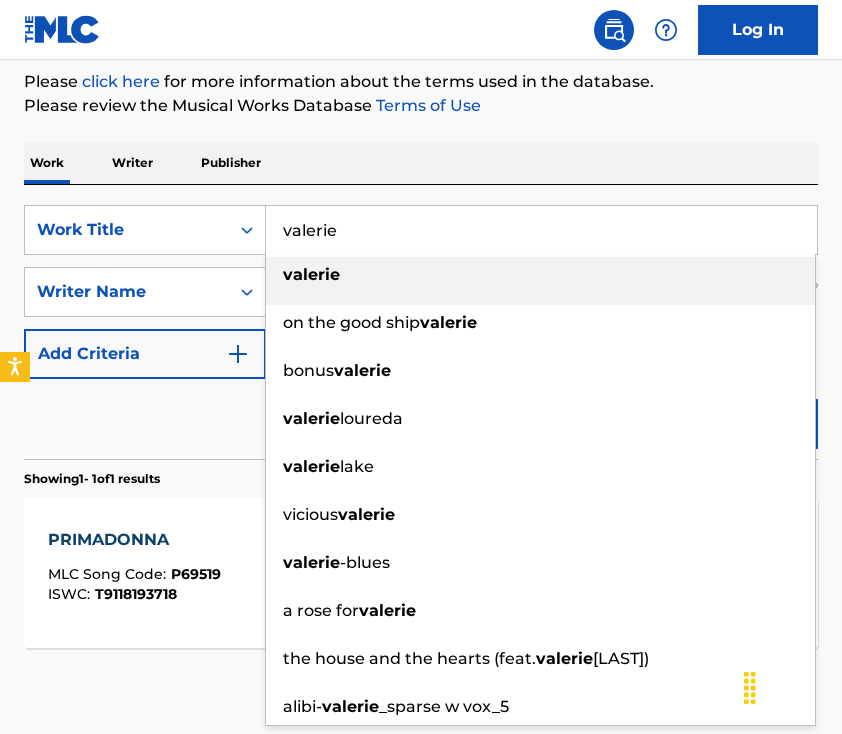 type on "valerie" 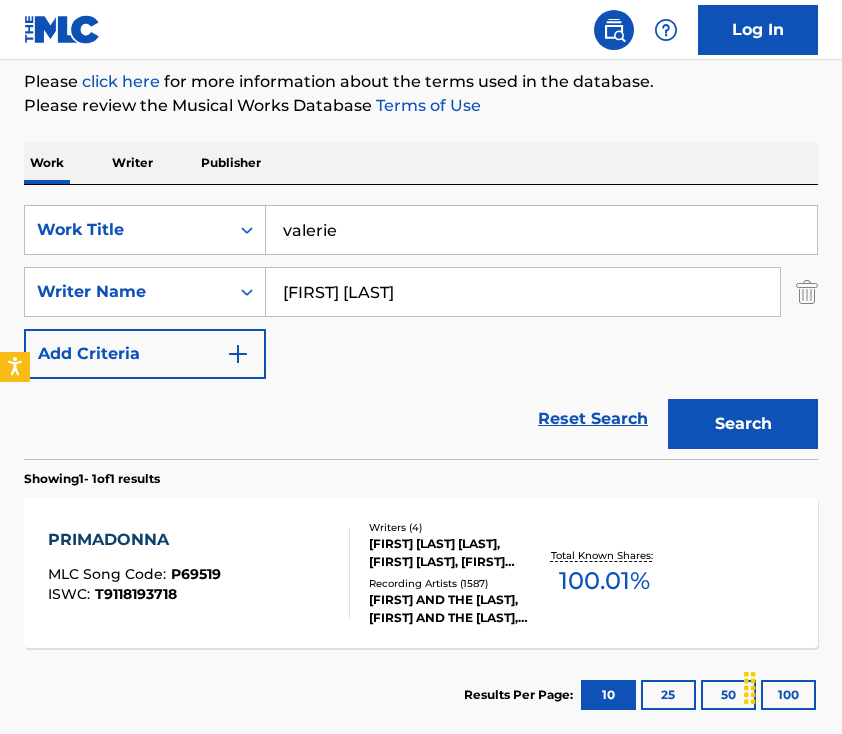 drag, startPoint x: 452, startPoint y: 283, endPoint x: 270, endPoint y: 281, distance: 182.01099 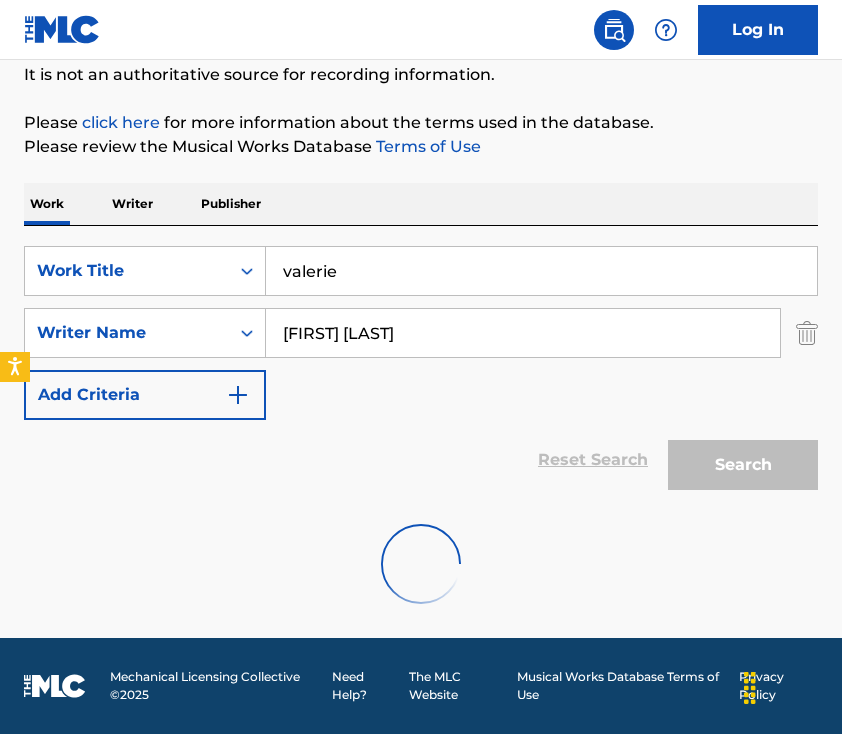 scroll, scrollTop: 230, scrollLeft: 0, axis: vertical 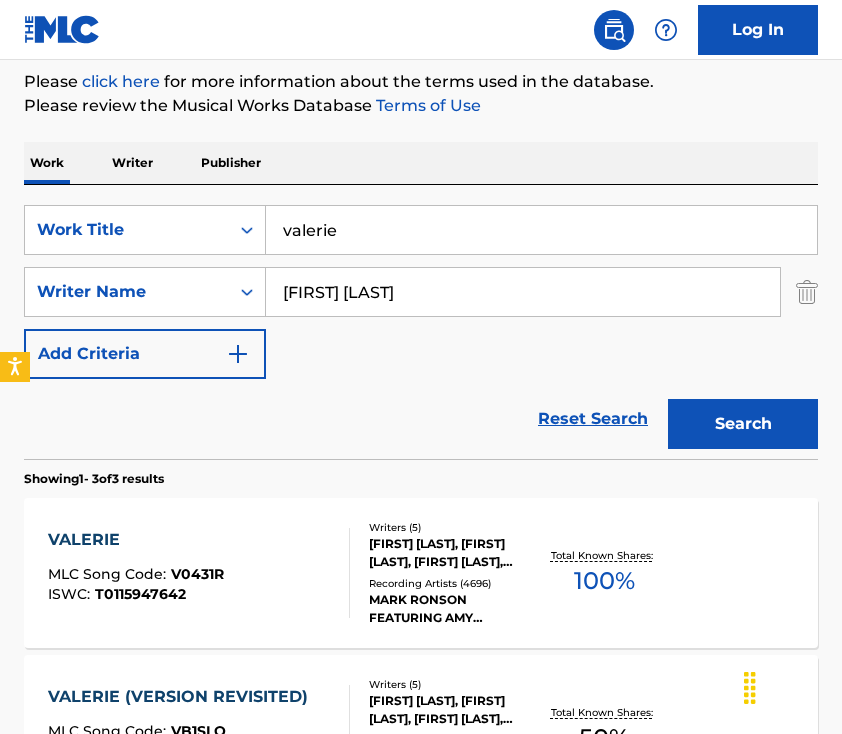 click on "VALERIE MLC Song Code : V0431R ISWC : T0115947642" at bounding box center [199, 573] 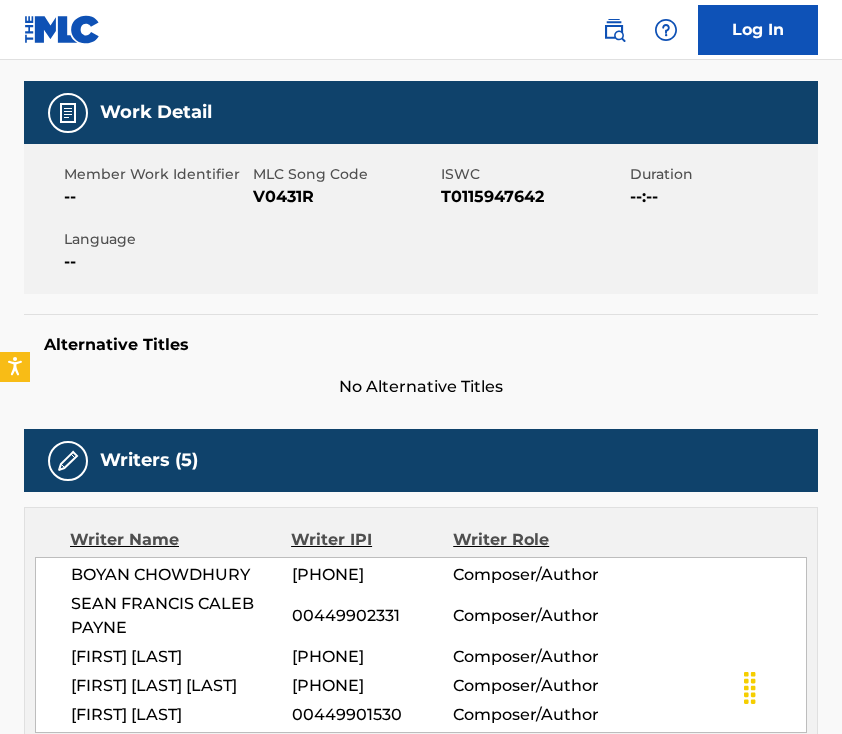 scroll, scrollTop: 0, scrollLeft: 0, axis: both 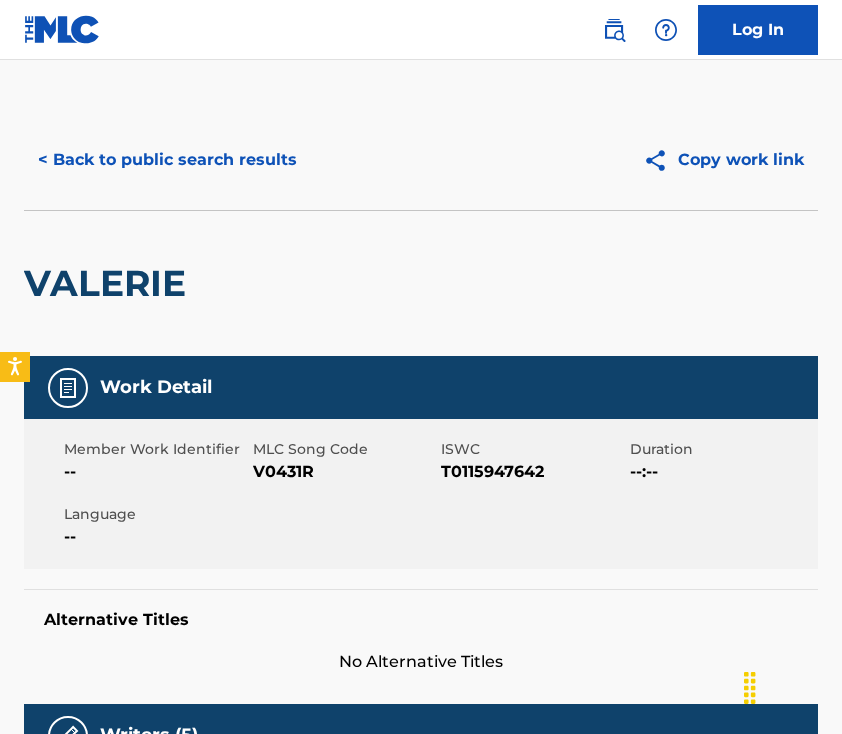 click on "< Back to public search results" at bounding box center [167, 160] 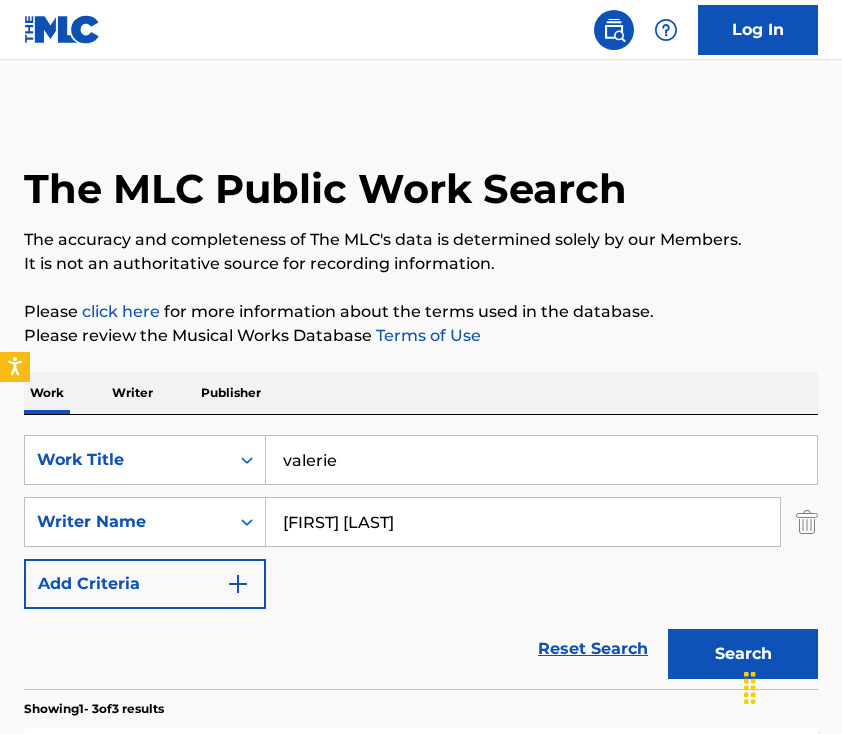 scroll, scrollTop: 230, scrollLeft: 0, axis: vertical 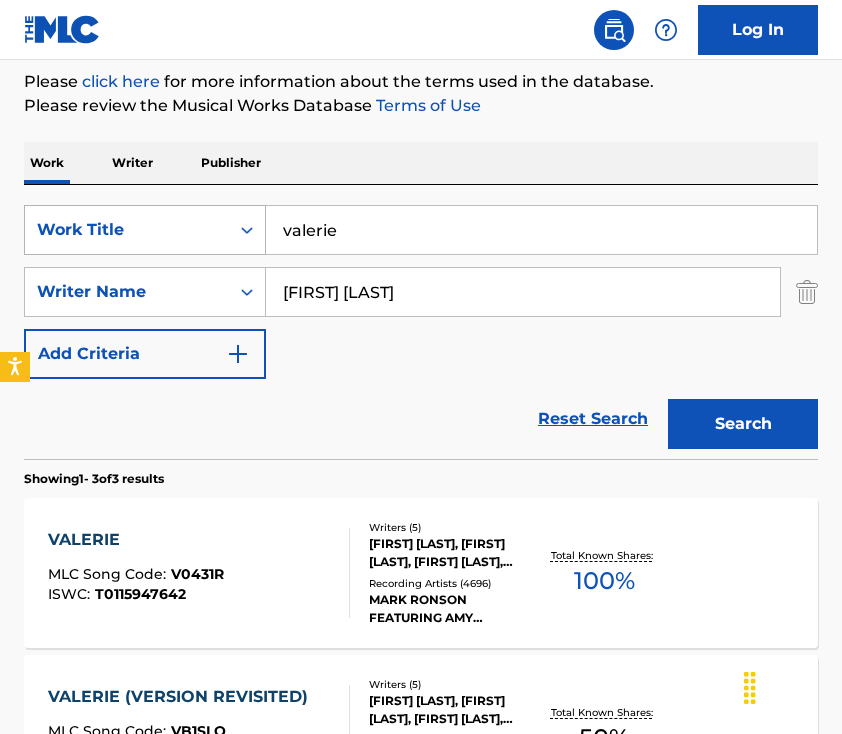 drag, startPoint x: 376, startPoint y: 240, endPoint x: 209, endPoint y: 239, distance: 167.00299 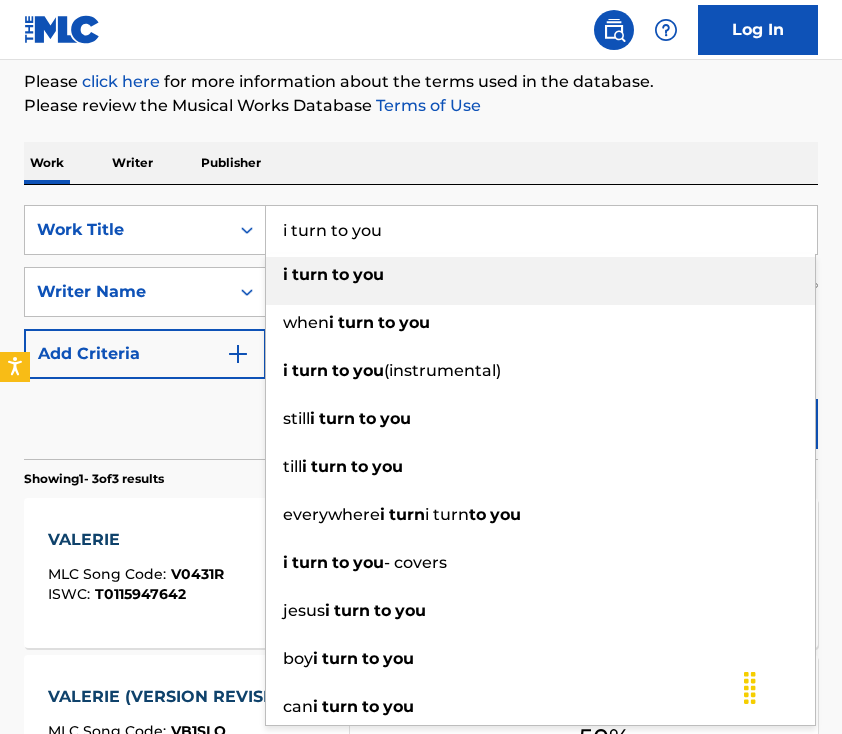 type on "i turn to you" 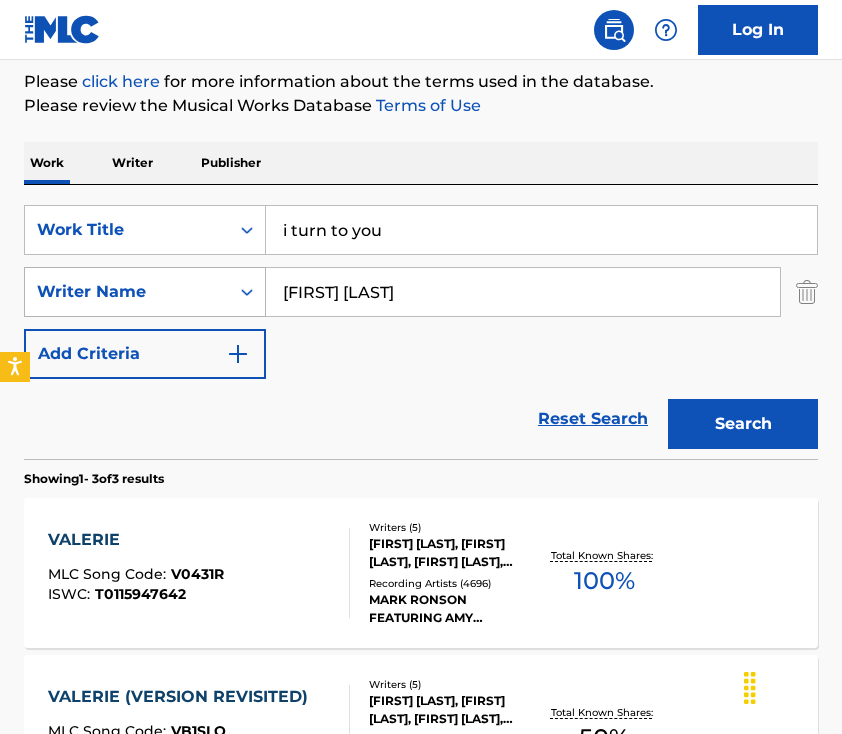 drag, startPoint x: 512, startPoint y: 287, endPoint x: 159, endPoint y: 285, distance: 353.00568 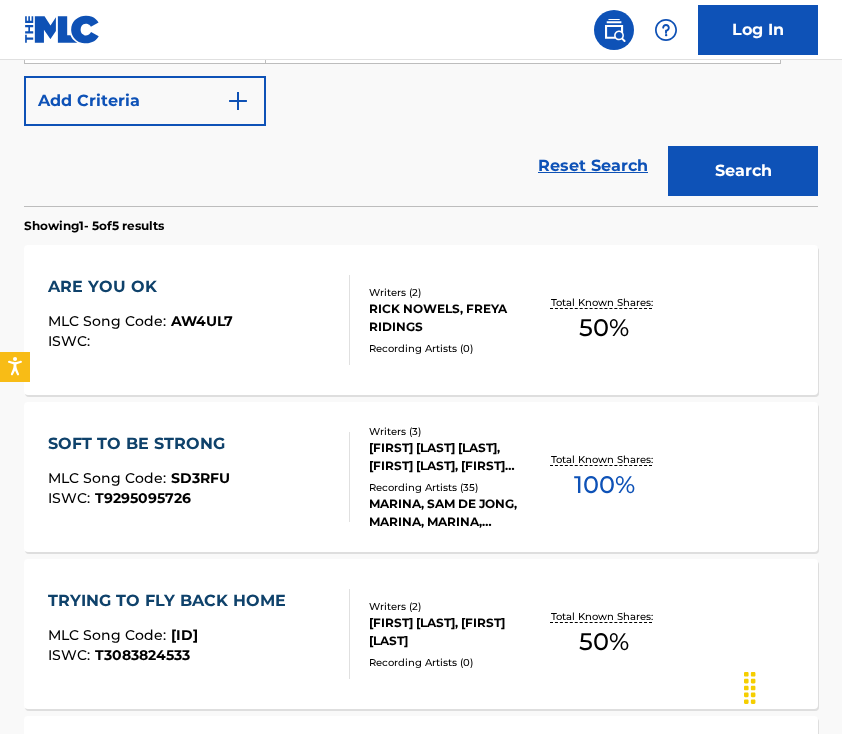 scroll, scrollTop: 441, scrollLeft: 0, axis: vertical 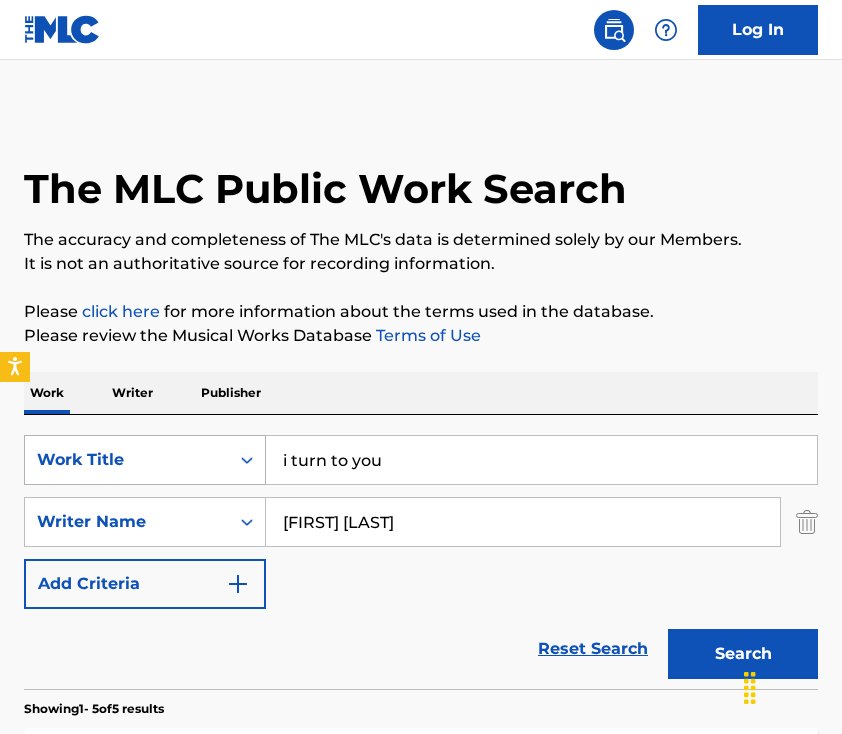 drag, startPoint x: 448, startPoint y: 464, endPoint x: 131, endPoint y: 454, distance: 317.15768 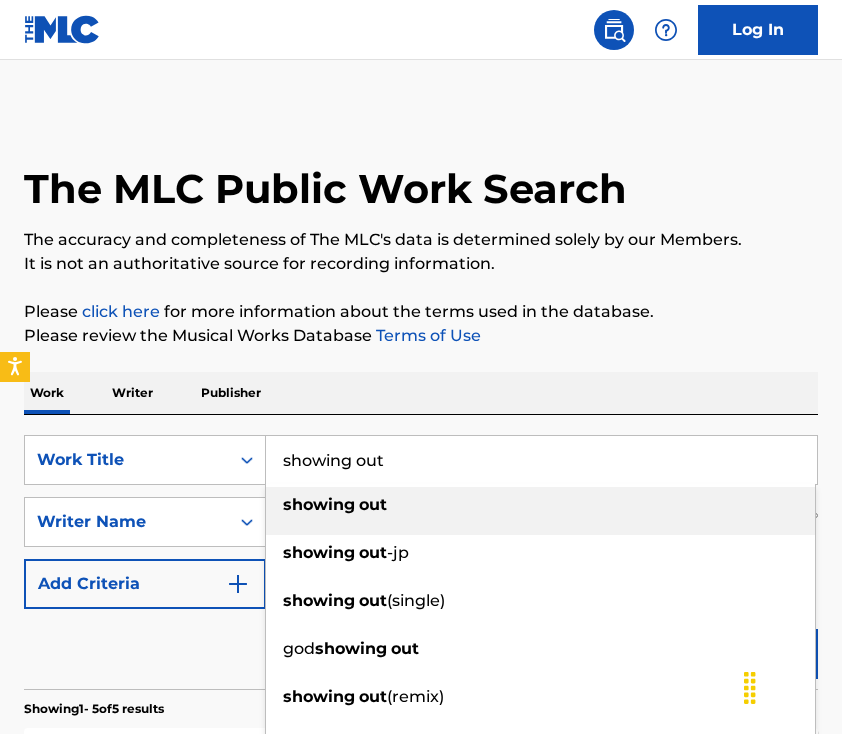 type on "showing out" 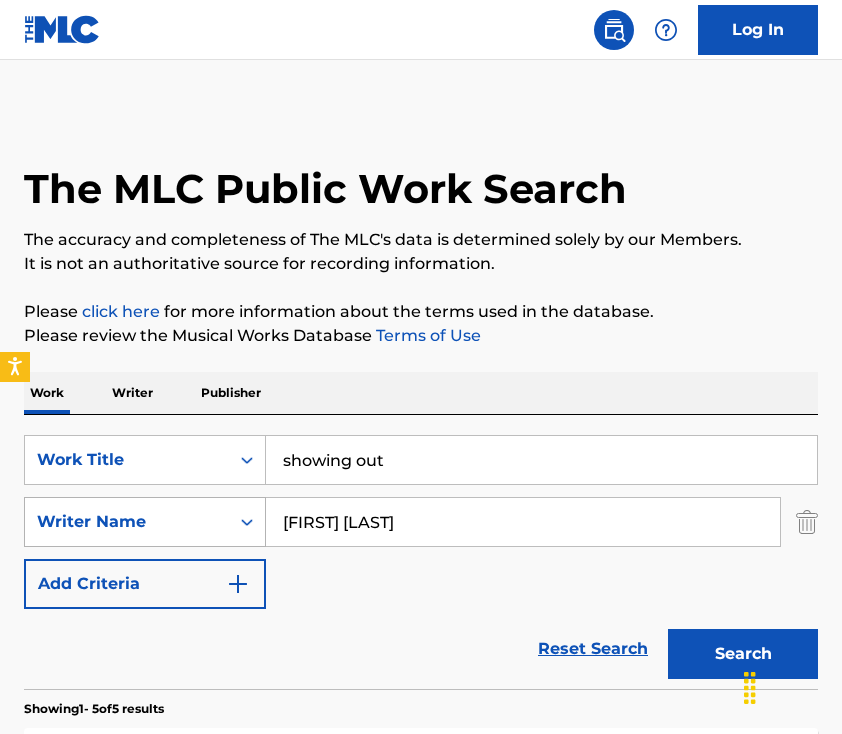 drag, startPoint x: 414, startPoint y: 523, endPoint x: 174, endPoint y: 518, distance: 240.05208 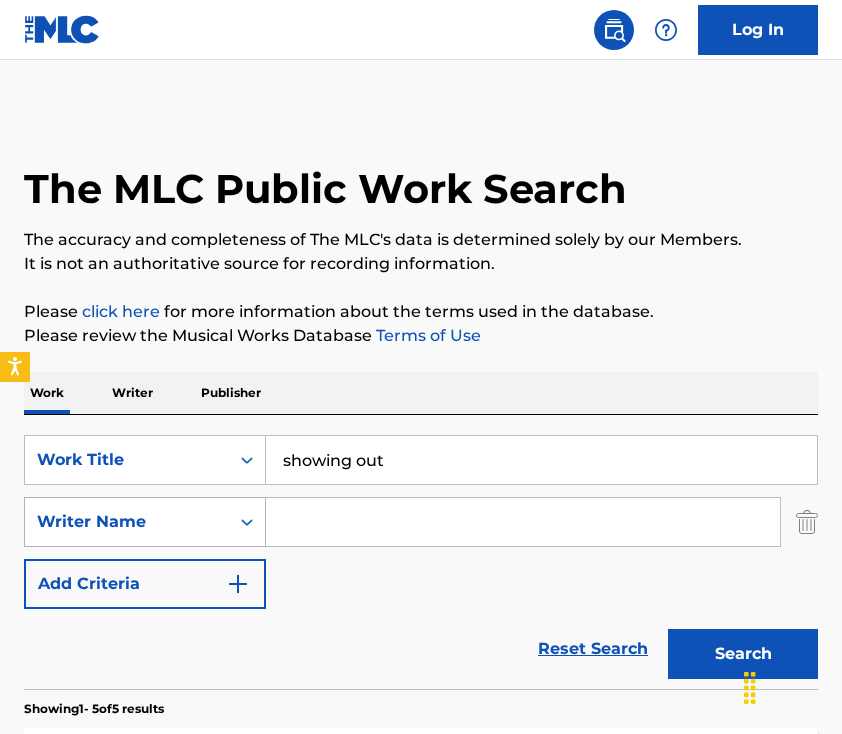 type on "\" 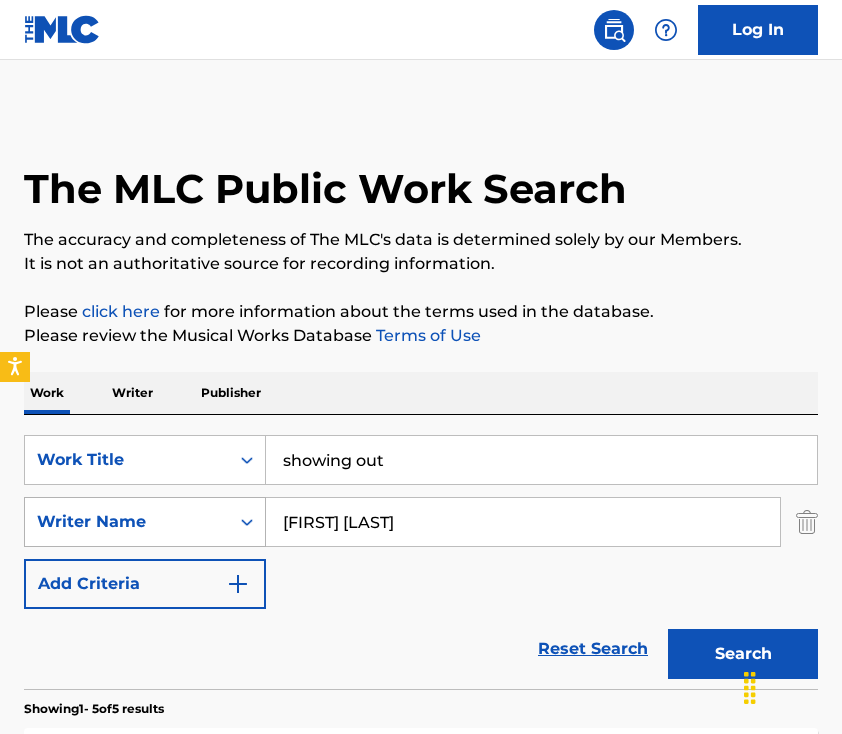 type on "michael stock" 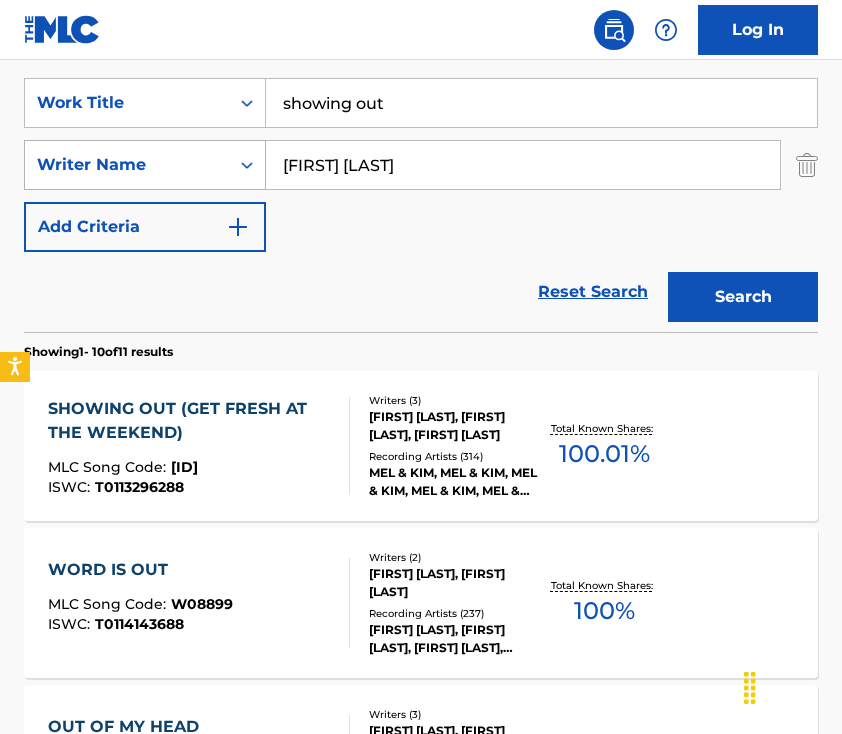 scroll, scrollTop: 456, scrollLeft: 0, axis: vertical 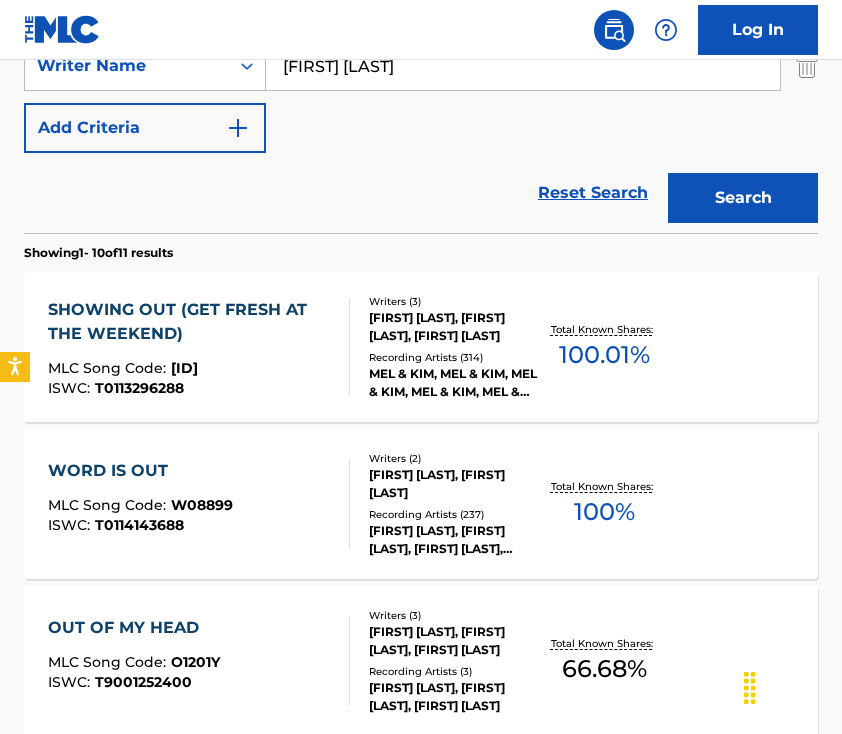 click on "MLC Song Code : S27408" at bounding box center [190, 371] 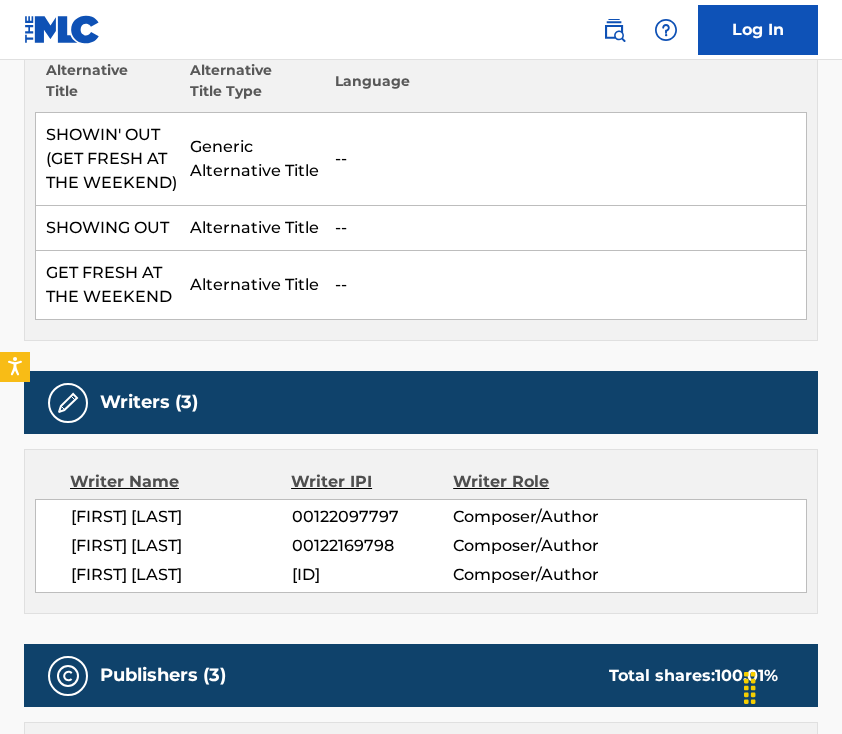 scroll, scrollTop: 0, scrollLeft: 0, axis: both 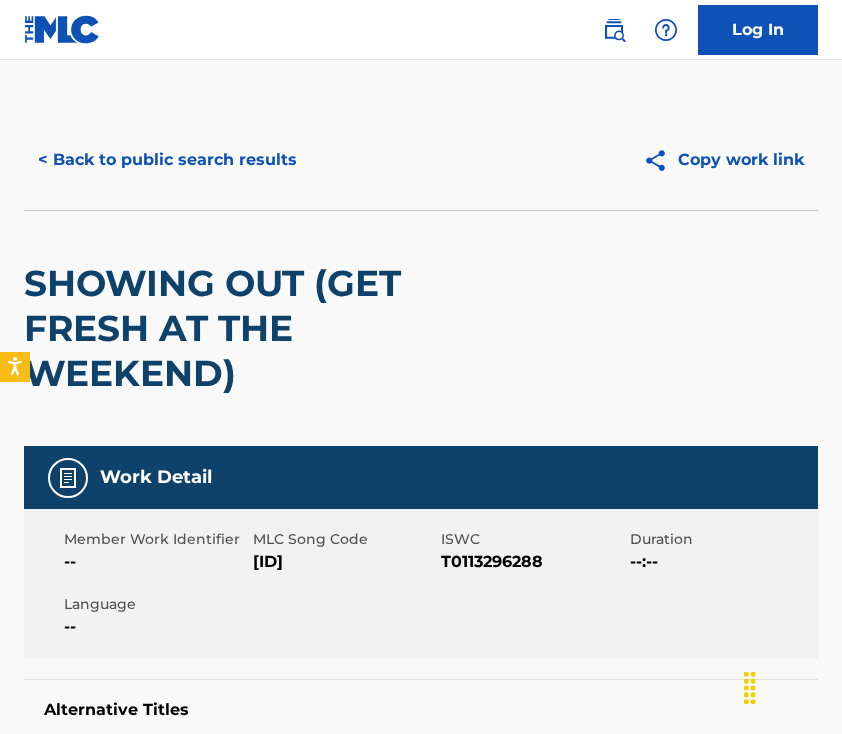 click on "< Back to public search results" at bounding box center [167, 160] 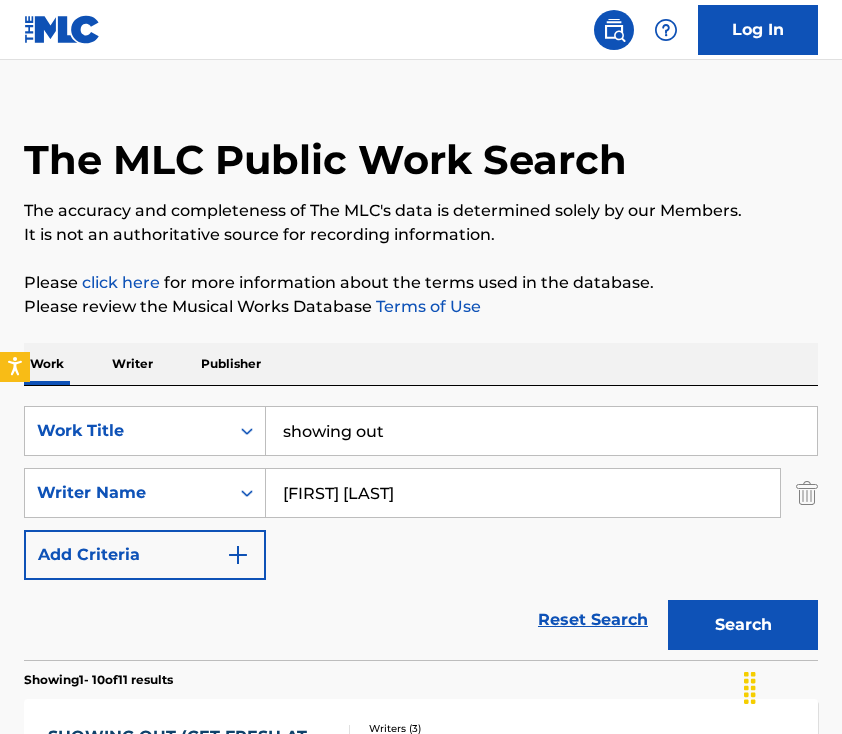 scroll, scrollTop: 0, scrollLeft: 0, axis: both 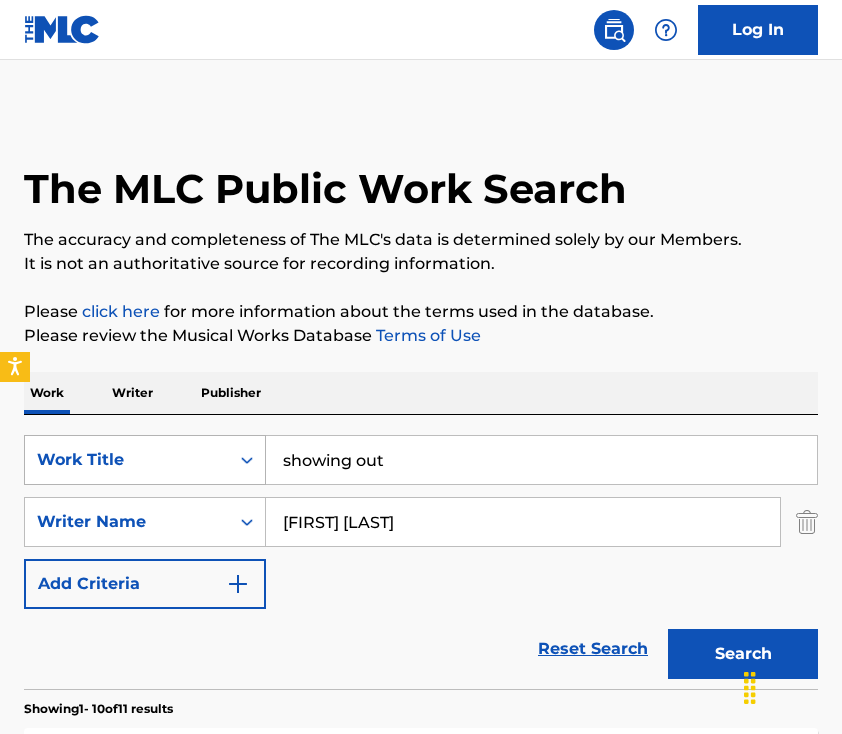 drag, startPoint x: 399, startPoint y: 471, endPoint x: 214, endPoint y: 444, distance: 186.95988 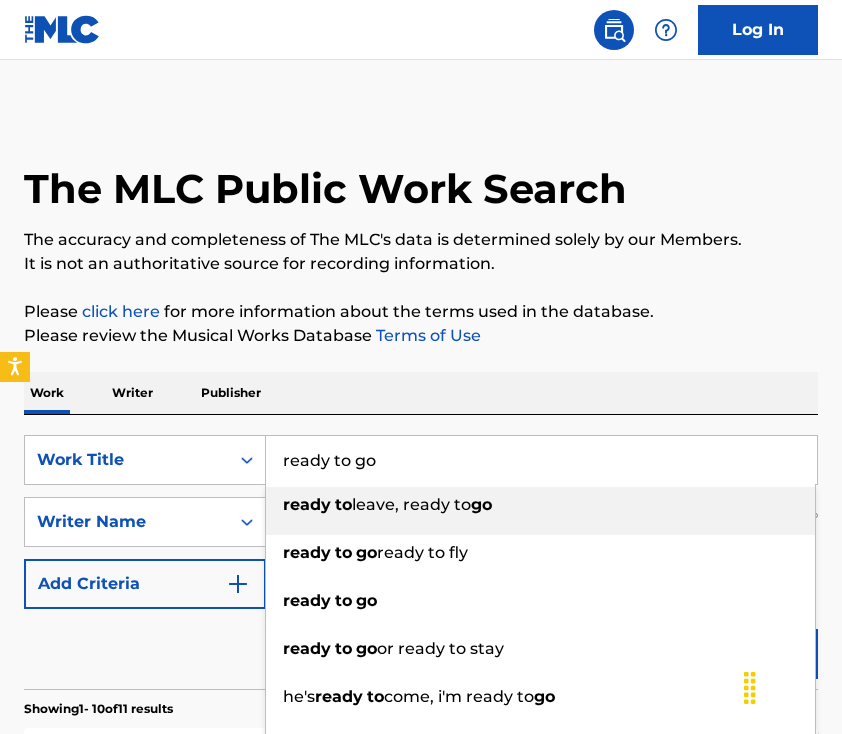 type on "ready to go" 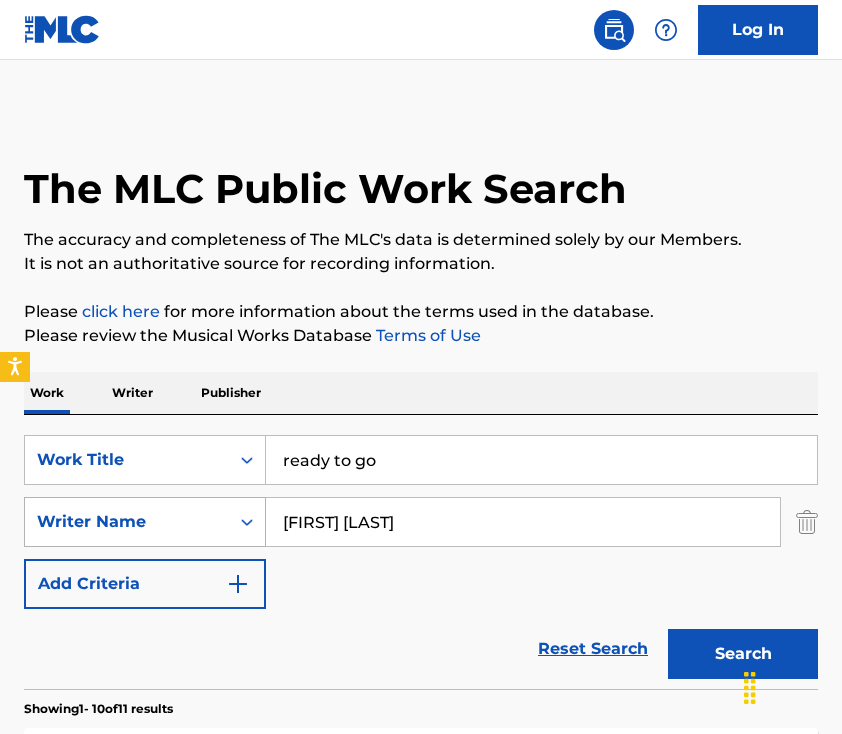 drag, startPoint x: 449, startPoint y: 529, endPoint x: 159, endPoint y: 529, distance: 290 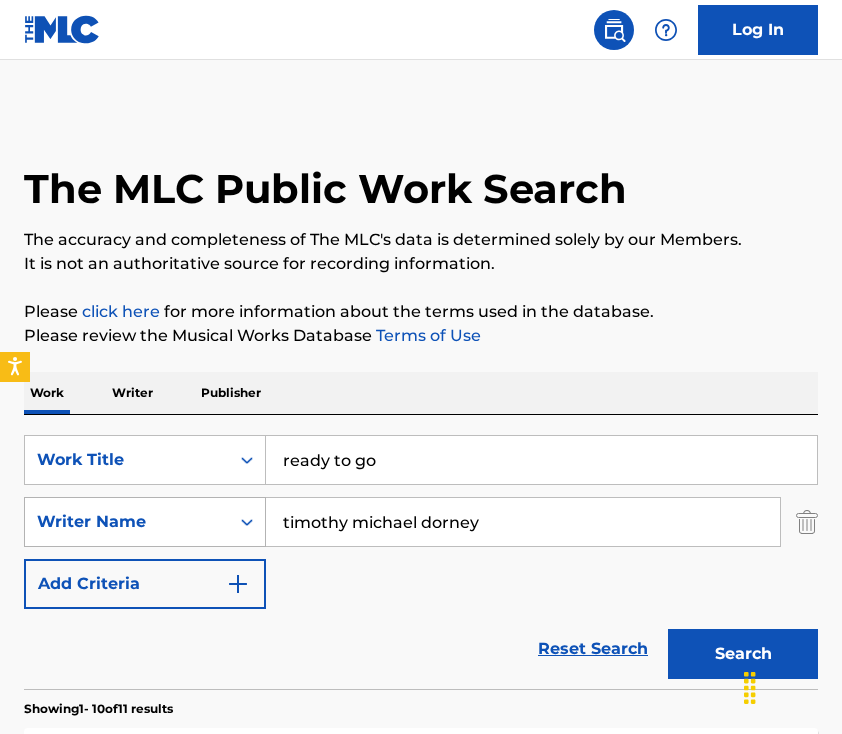 type on "timothy michael dorney" 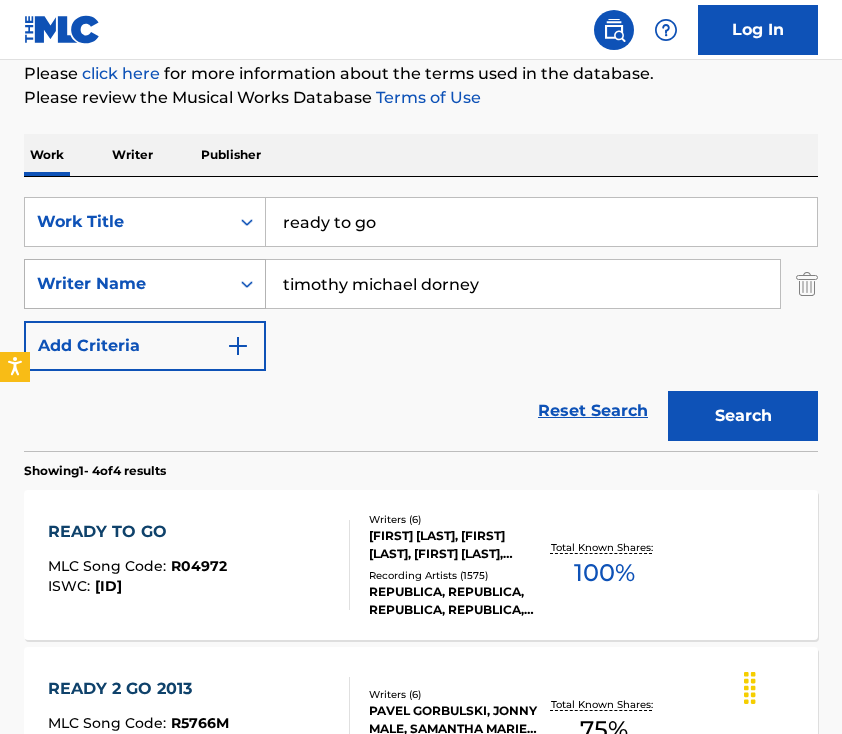 scroll, scrollTop: 289, scrollLeft: 0, axis: vertical 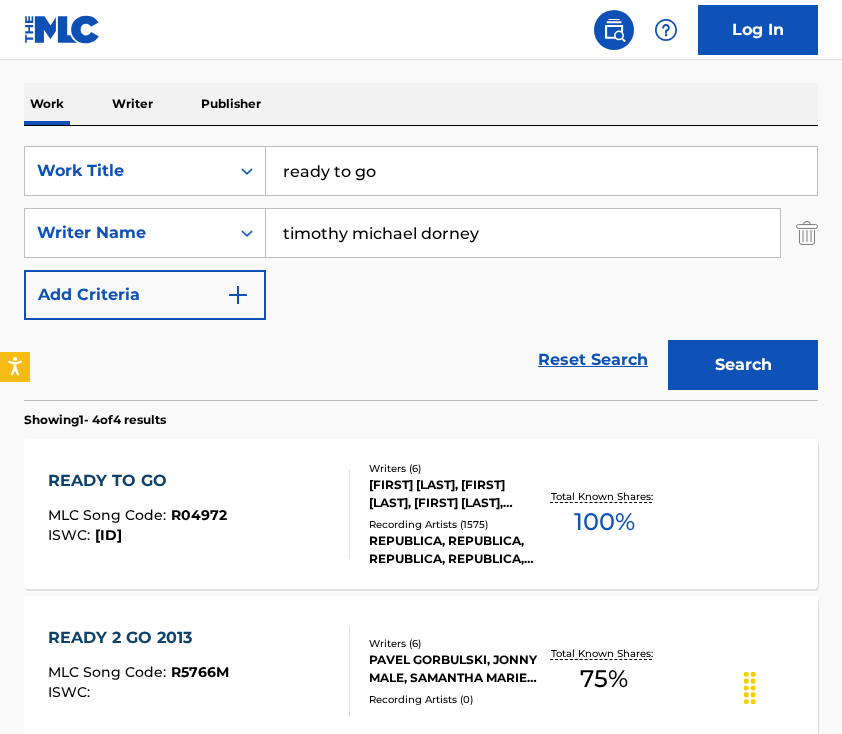 click on "READY TO GO MLC Song Code : R04972 ISWC : T0108789850" at bounding box center (199, 514) 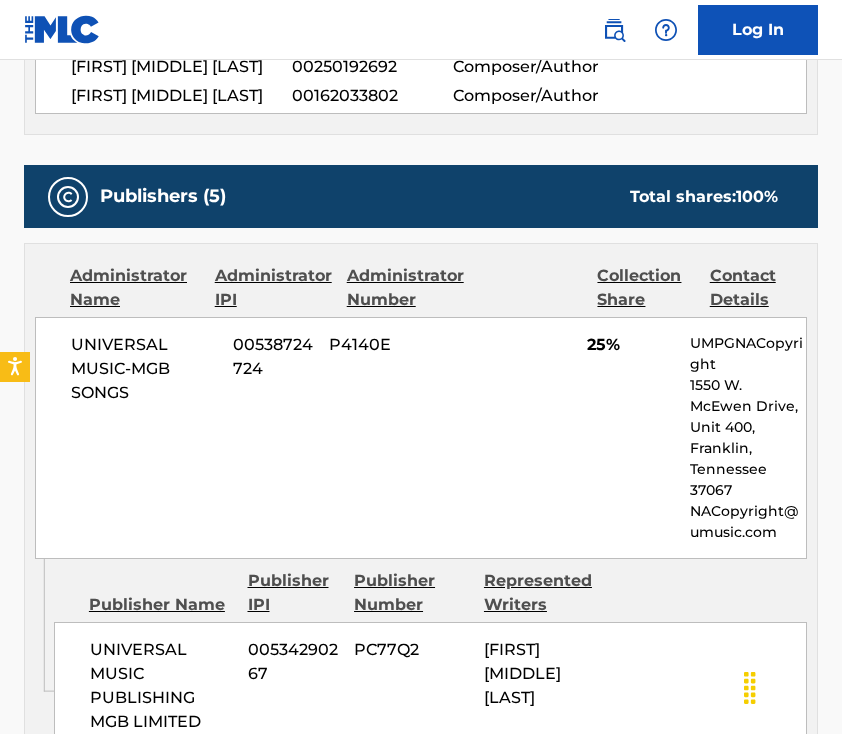 scroll, scrollTop: 0, scrollLeft: 0, axis: both 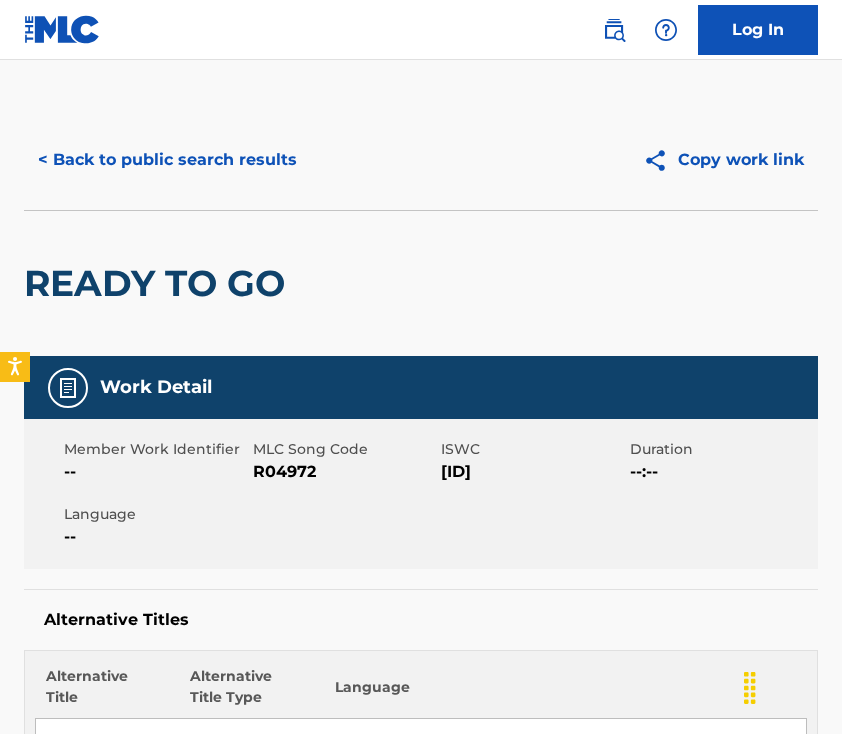 click on "< Back to public search results" at bounding box center (167, 160) 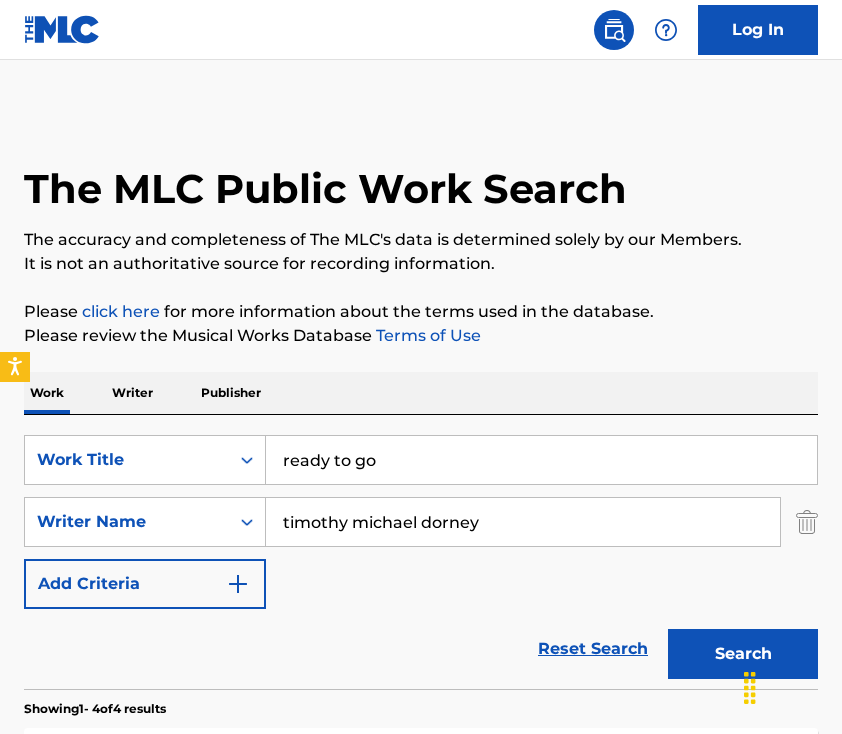 scroll, scrollTop: 289, scrollLeft: 0, axis: vertical 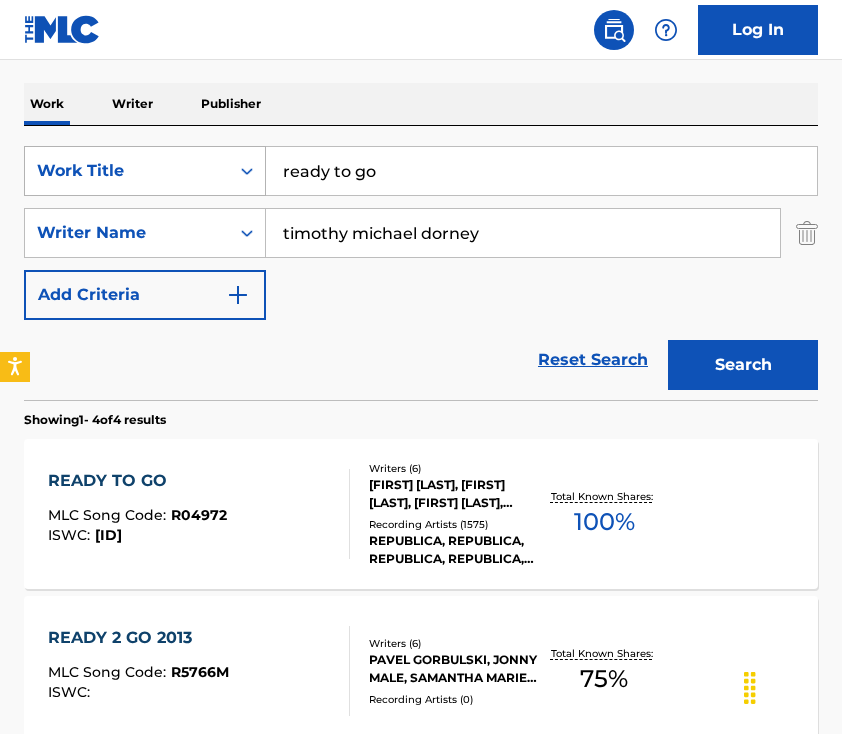 drag, startPoint x: 506, startPoint y: 185, endPoint x: 99, endPoint y: 169, distance: 407.31436 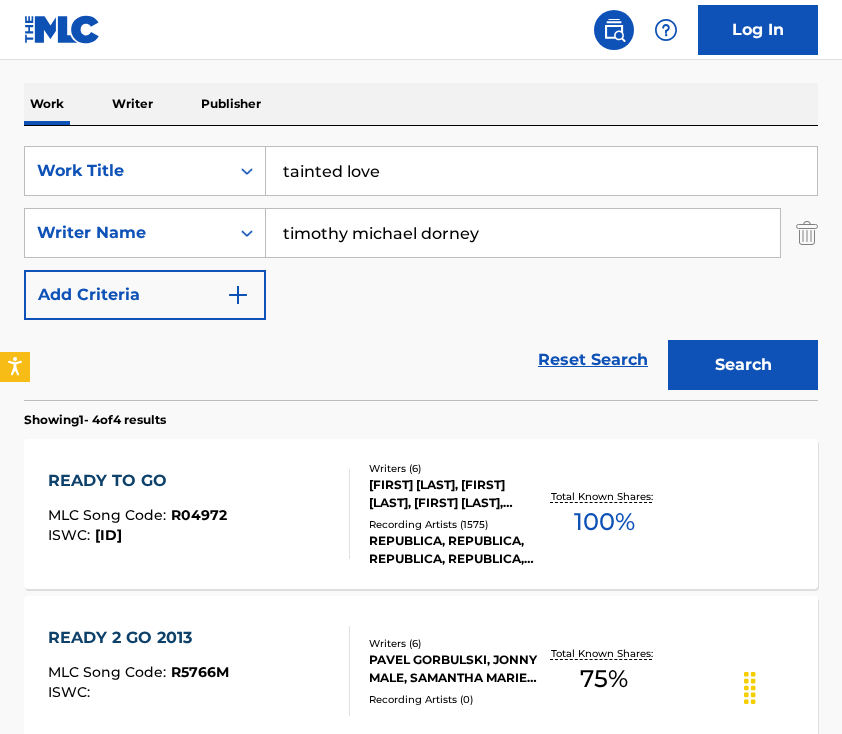 type on "tainted love" 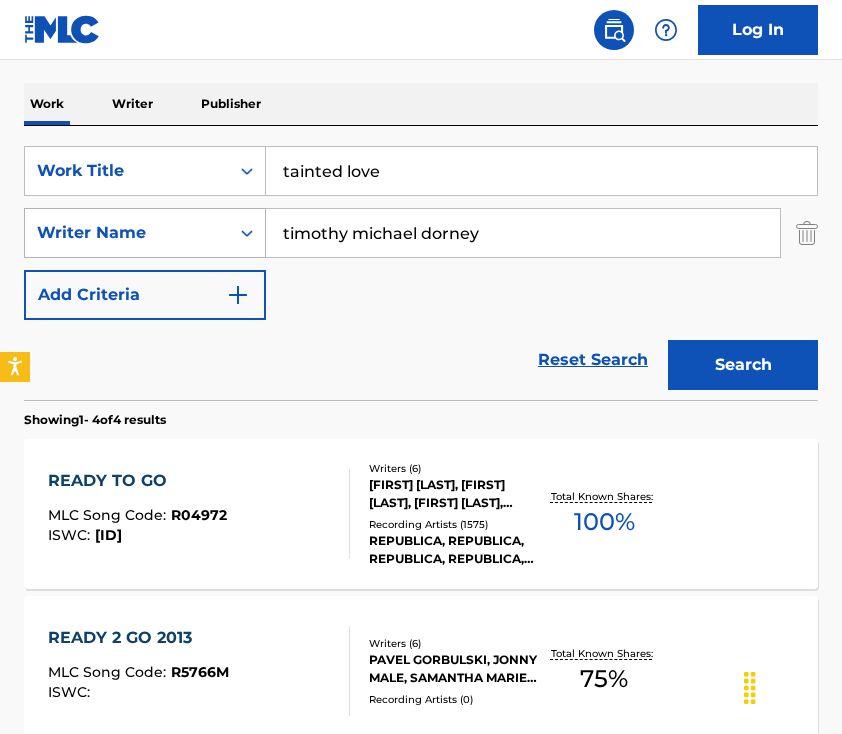 drag, startPoint x: 516, startPoint y: 241, endPoint x: 75, endPoint y: 238, distance: 441.0102 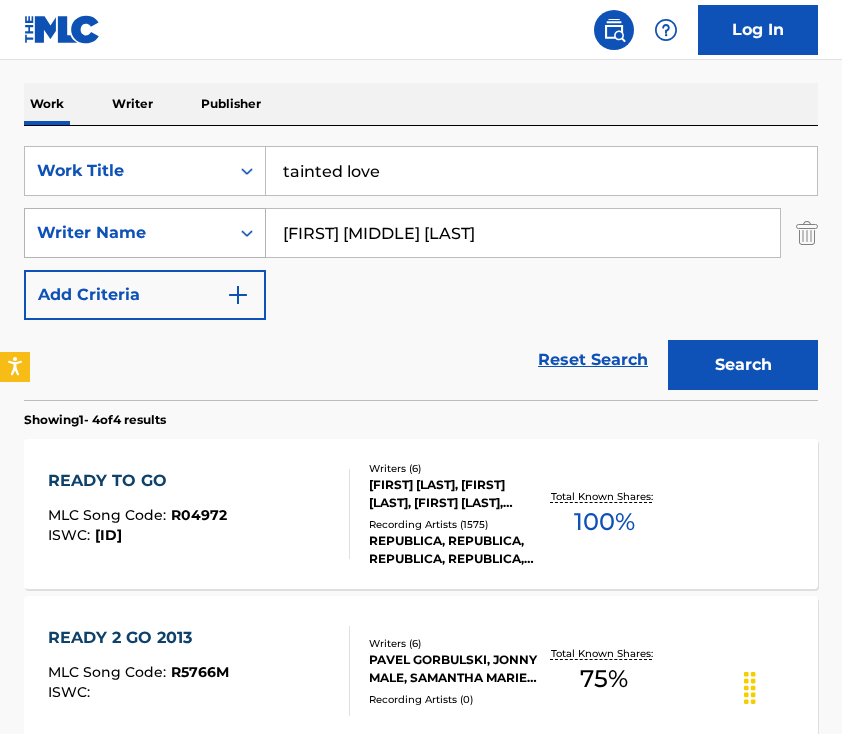 type on "edward c cobb" 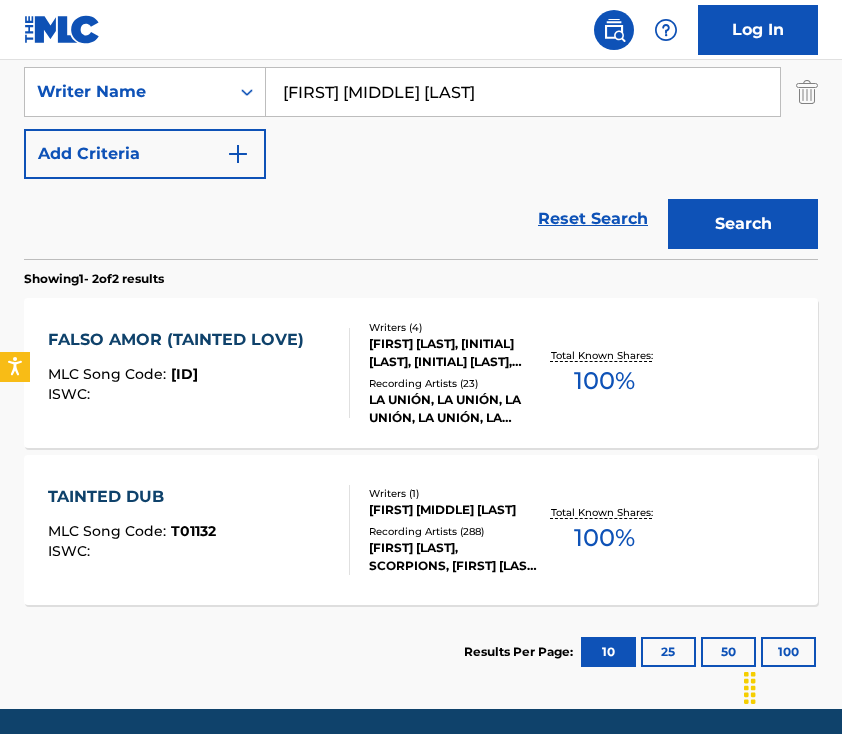 scroll, scrollTop: 432, scrollLeft: 0, axis: vertical 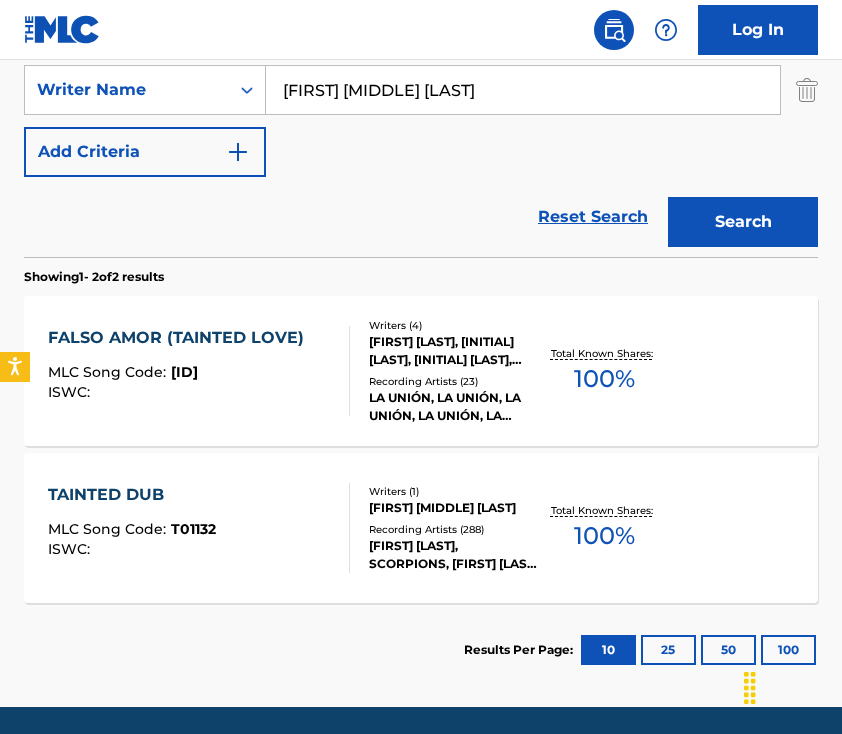 click on "MLC Song Code : F11808" at bounding box center [181, 375] 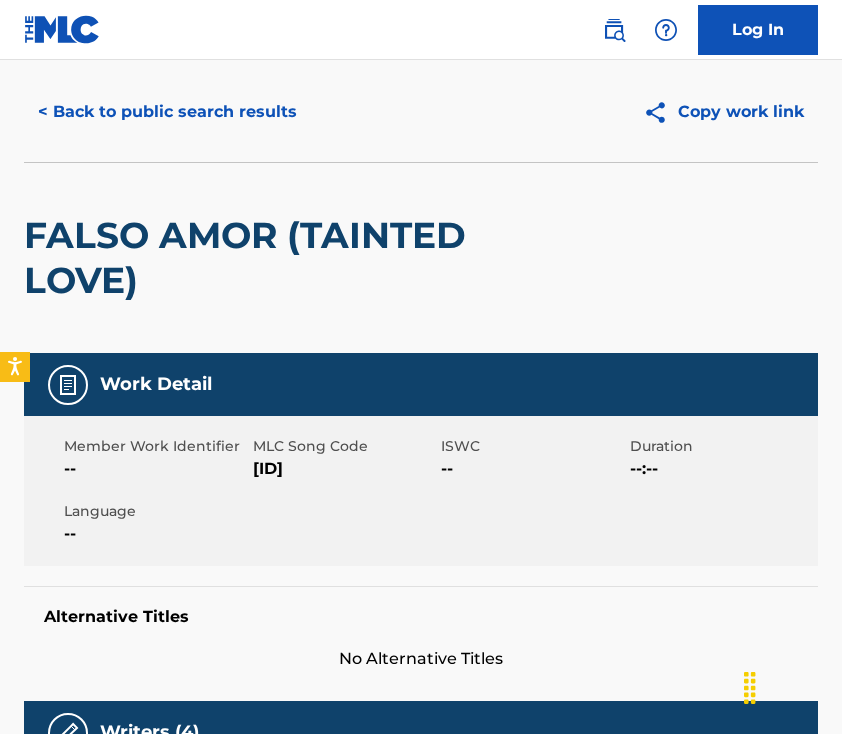 scroll, scrollTop: 0, scrollLeft: 0, axis: both 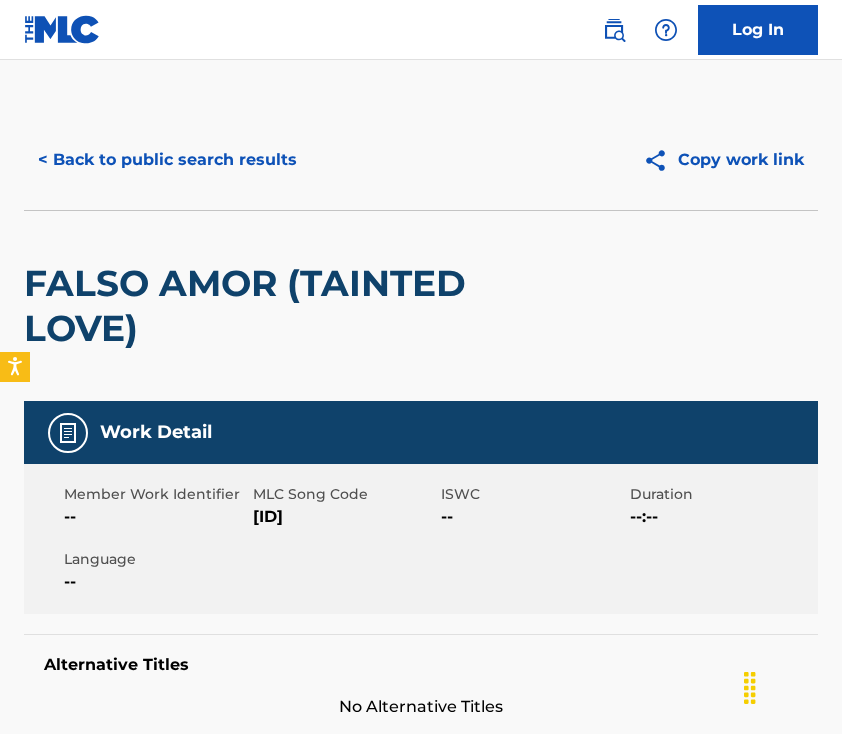 click on "< Back to public search results" at bounding box center (167, 160) 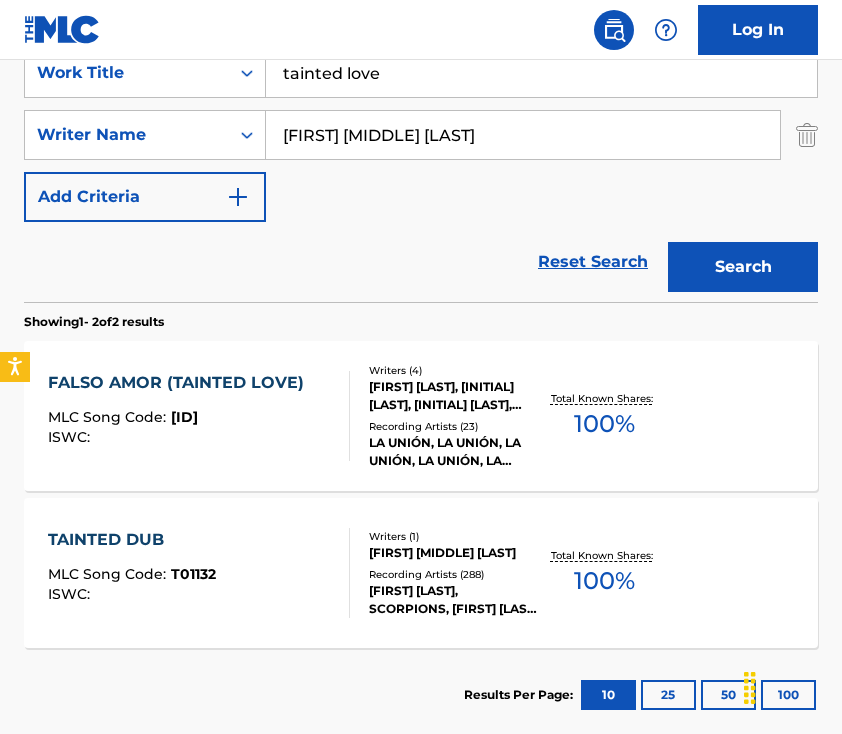 drag, startPoint x: 414, startPoint y: 83, endPoint x: 179, endPoint y: 55, distance: 236.6622 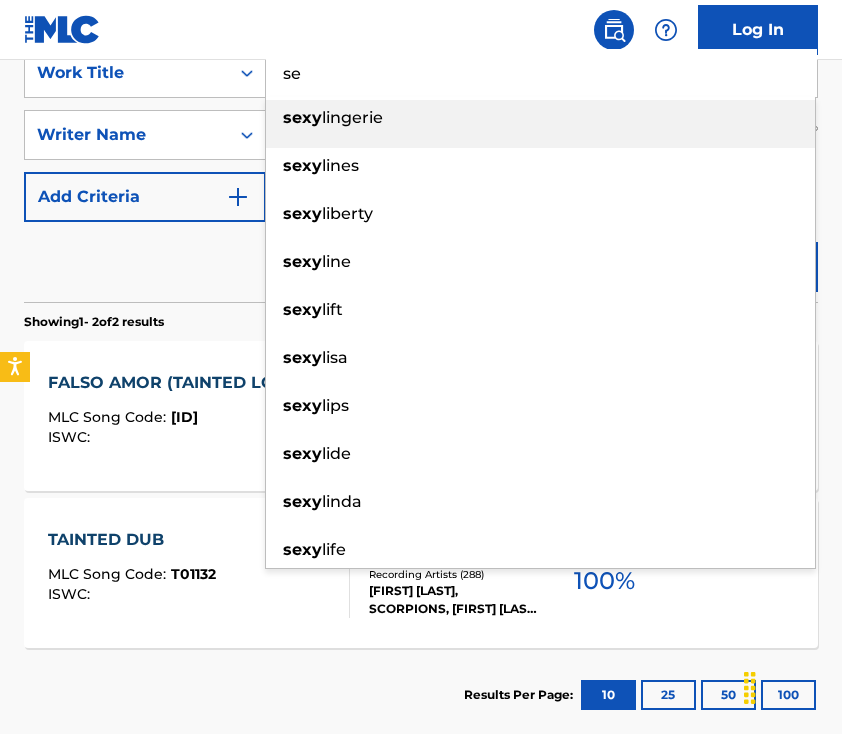type on "s" 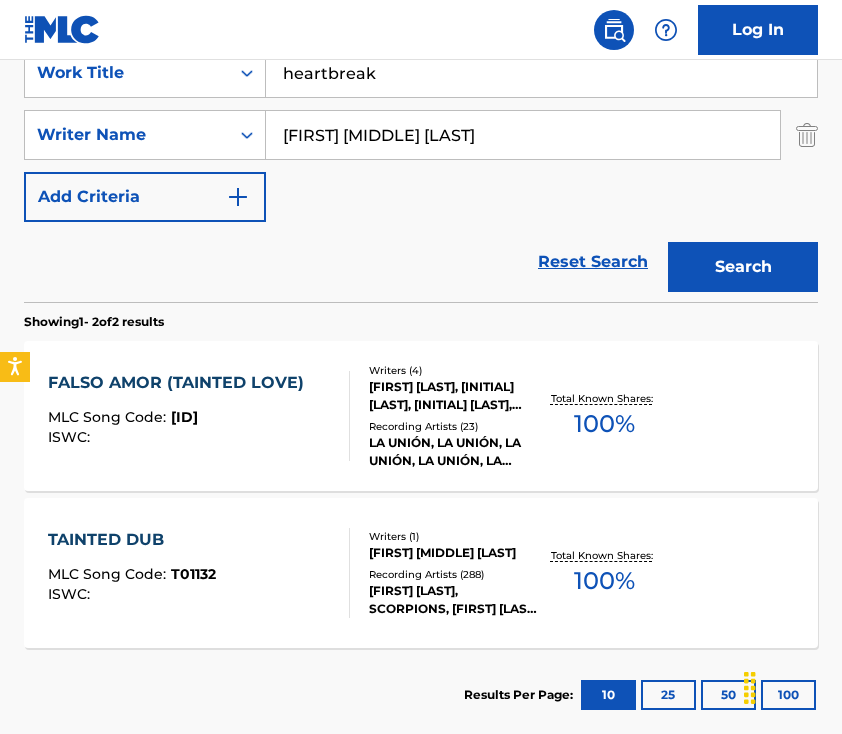 type on "heartbreak" 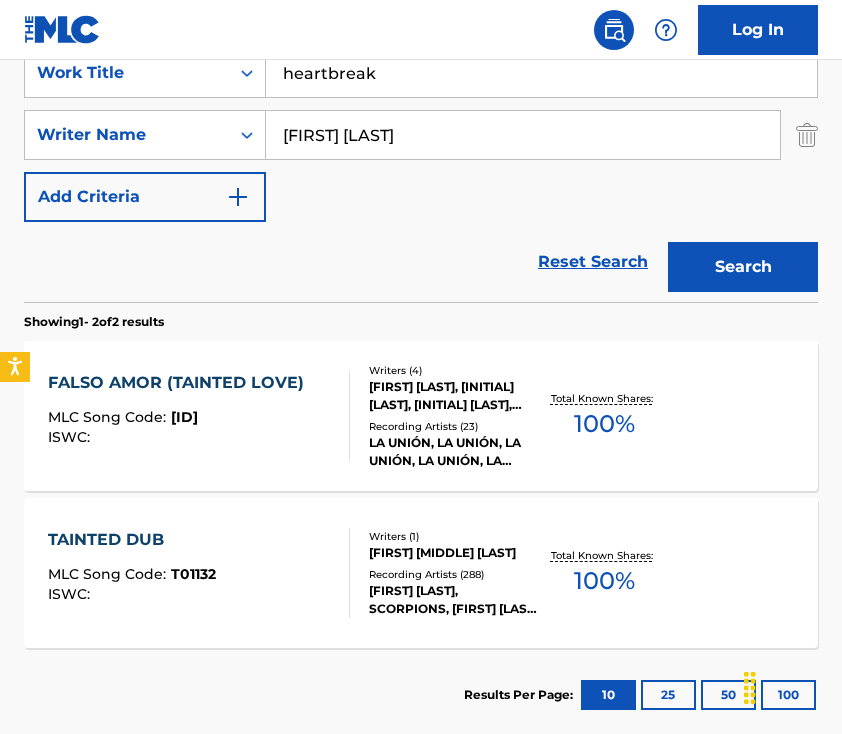 type on "Russell Small" 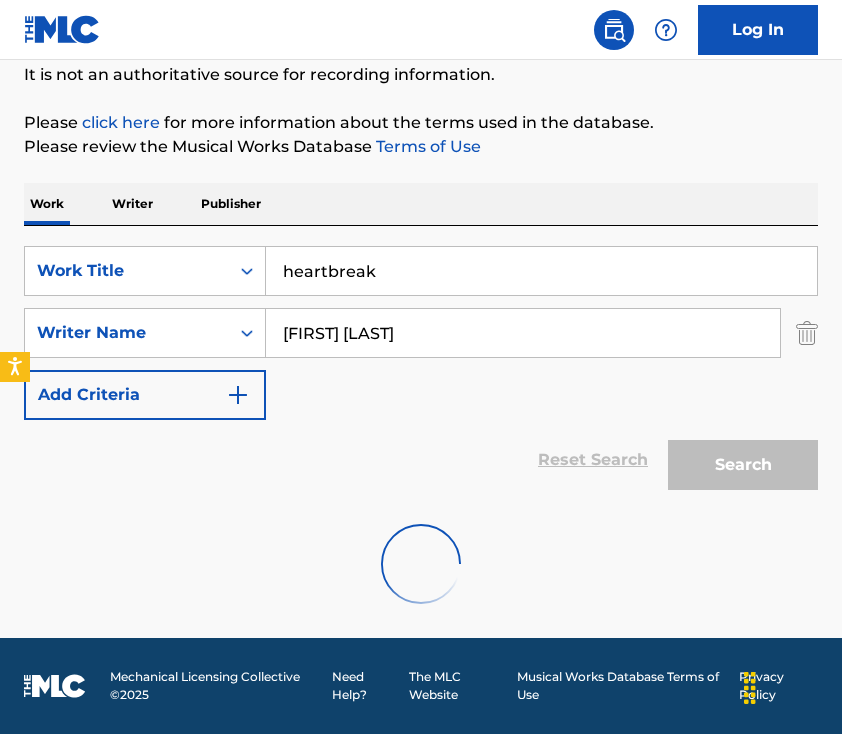 scroll, scrollTop: 387, scrollLeft: 0, axis: vertical 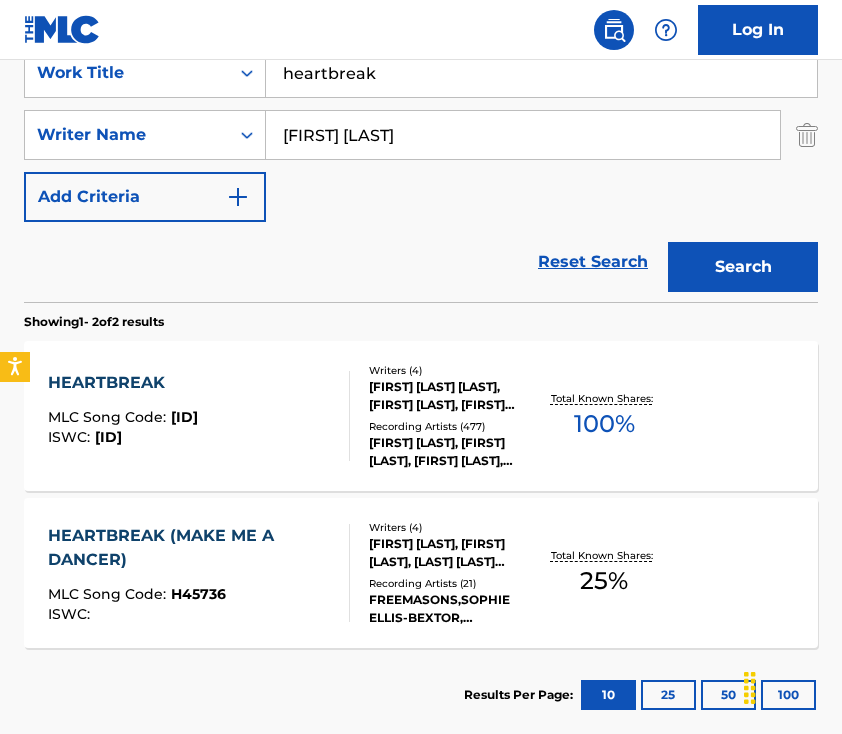 click on "HEARTBREAK (MAKE ME A DANCER)" at bounding box center [190, 548] 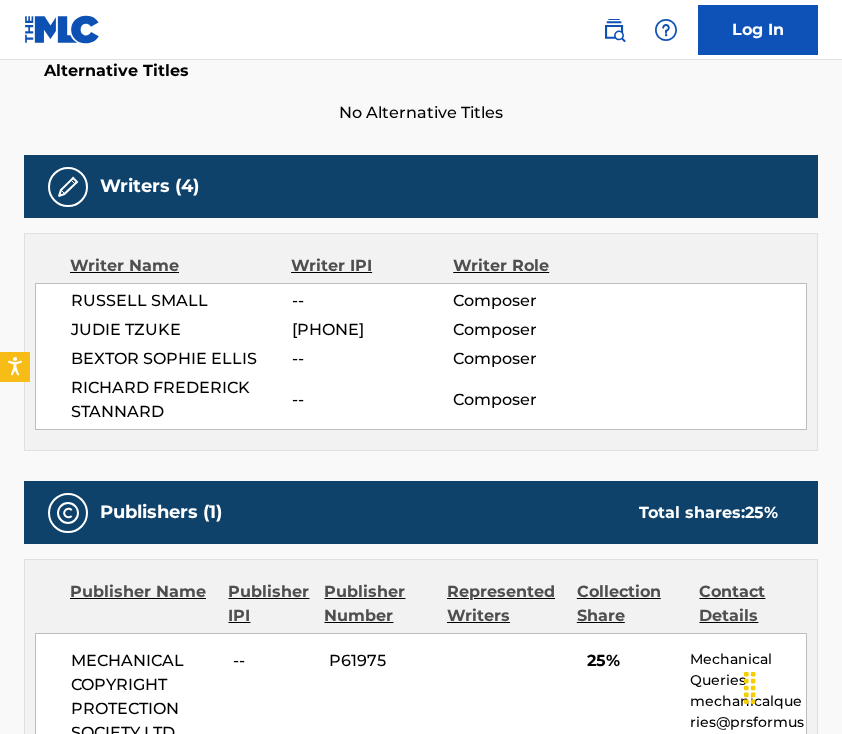 scroll, scrollTop: 0, scrollLeft: 0, axis: both 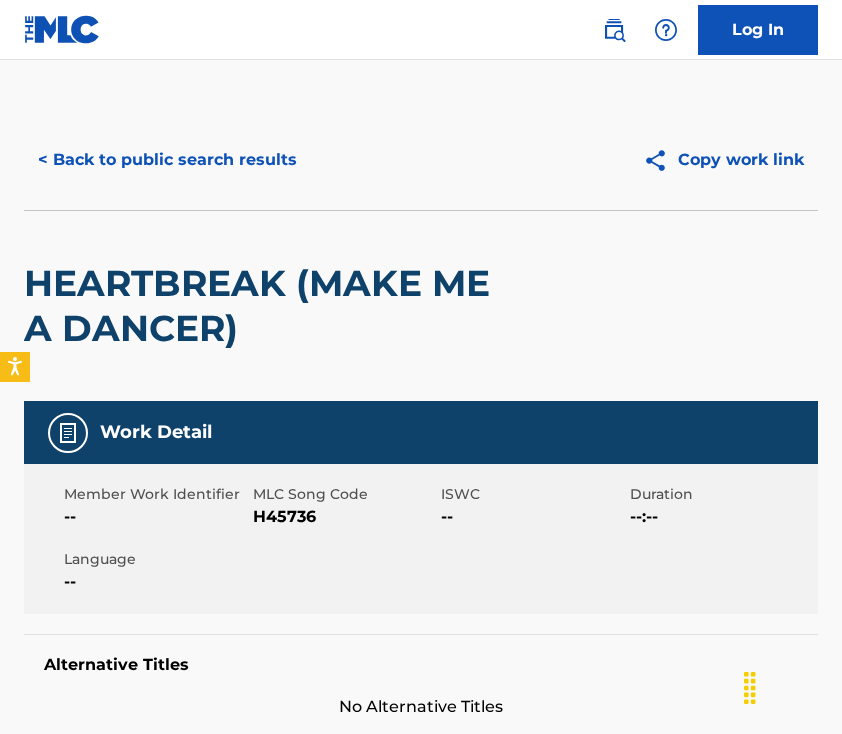 click on "< Back to public search results" at bounding box center [167, 160] 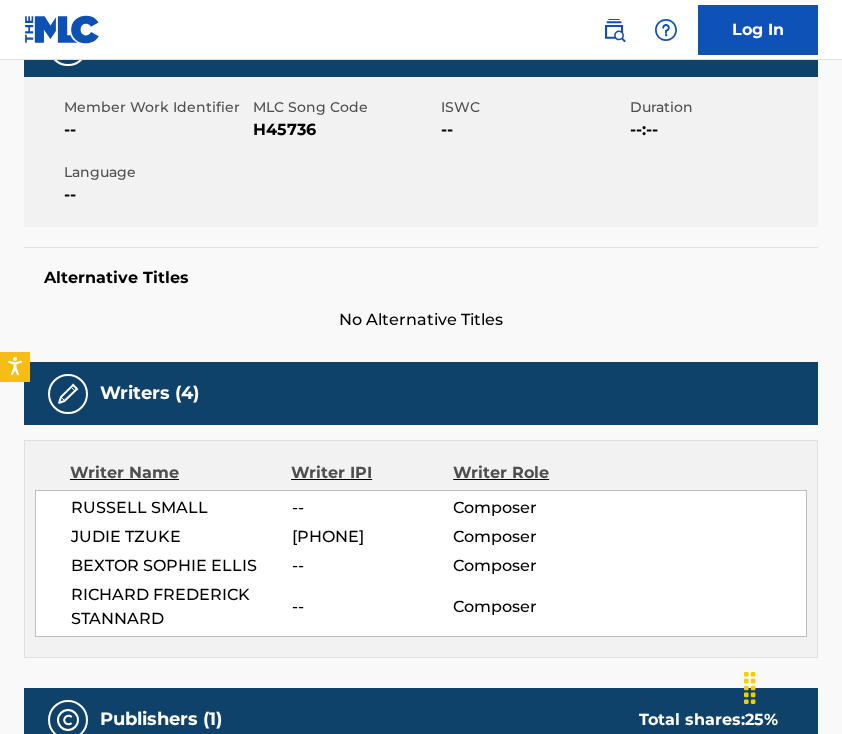 scroll, scrollTop: 386, scrollLeft: 0, axis: vertical 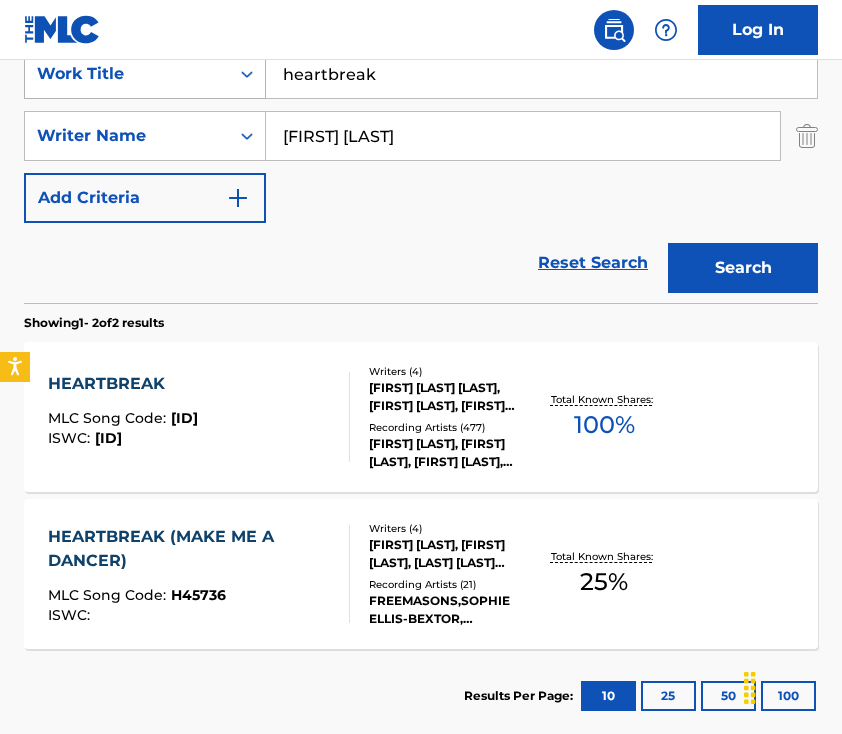 drag, startPoint x: 413, startPoint y: 73, endPoint x: 153, endPoint y: 73, distance: 260 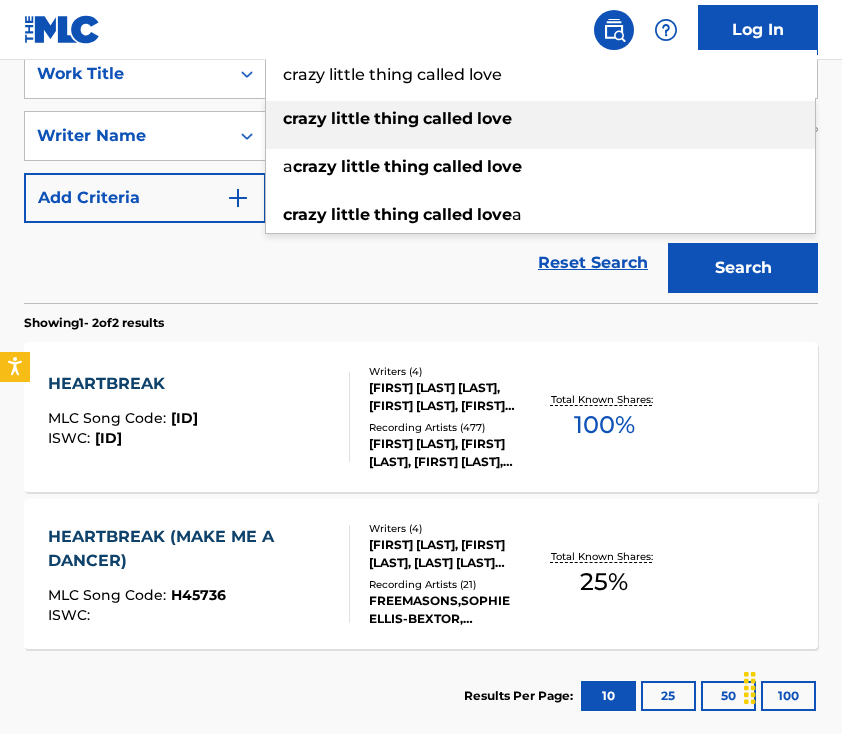 type on "crazy little thing called love" 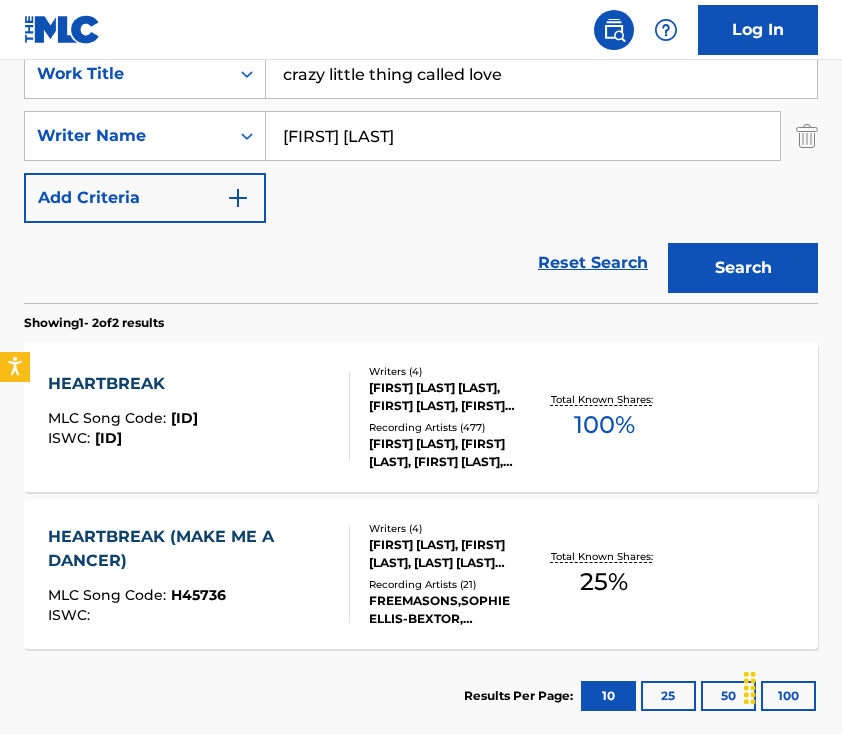 click on "Reset Search Search" at bounding box center (421, 263) 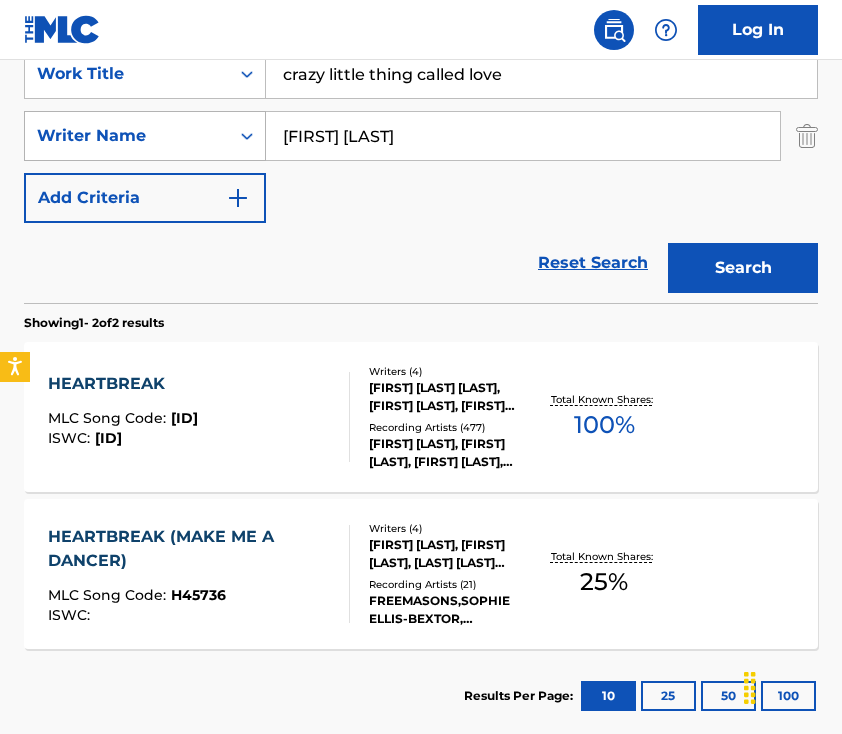 drag, startPoint x: 477, startPoint y: 127, endPoint x: 73, endPoint y: 128, distance: 404.00125 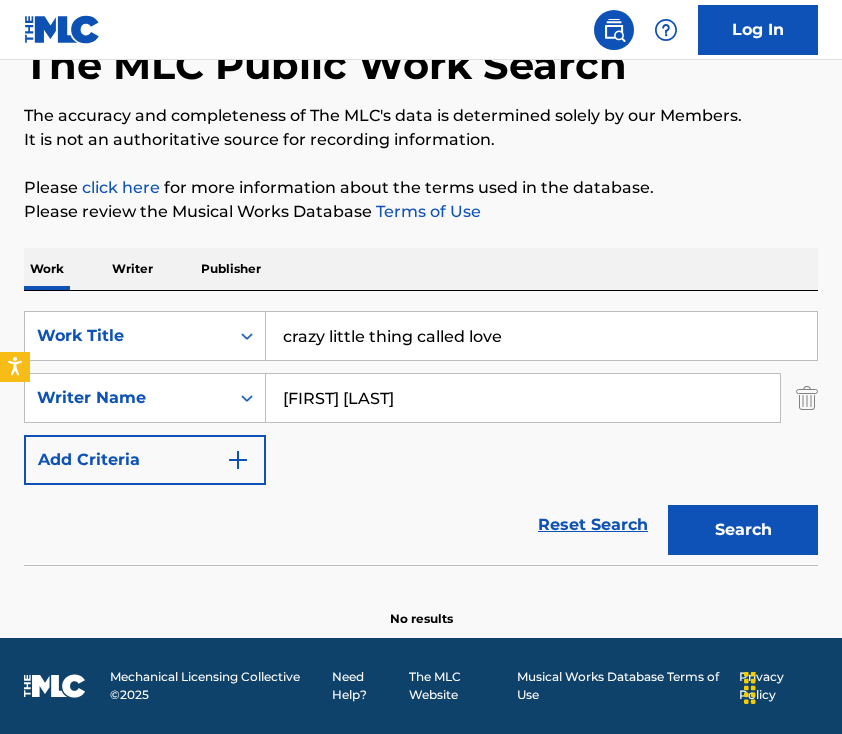 scroll, scrollTop: 124, scrollLeft: 0, axis: vertical 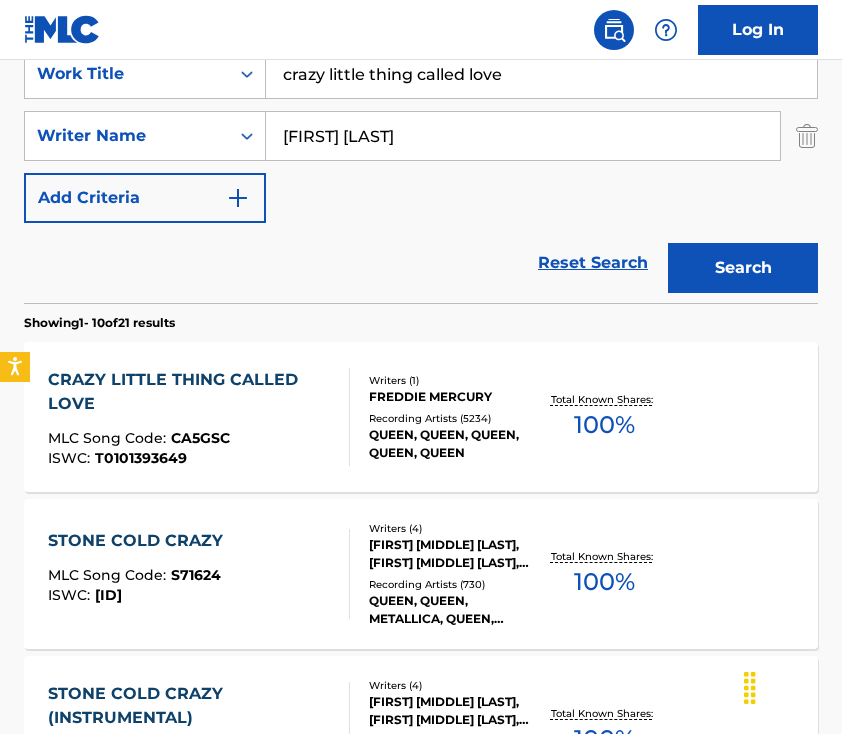 click on "CRAZY LITTLE THING CALLED LOVE MLC Song Code : CA5GSC ISWC : T0101393649" at bounding box center [190, 417] 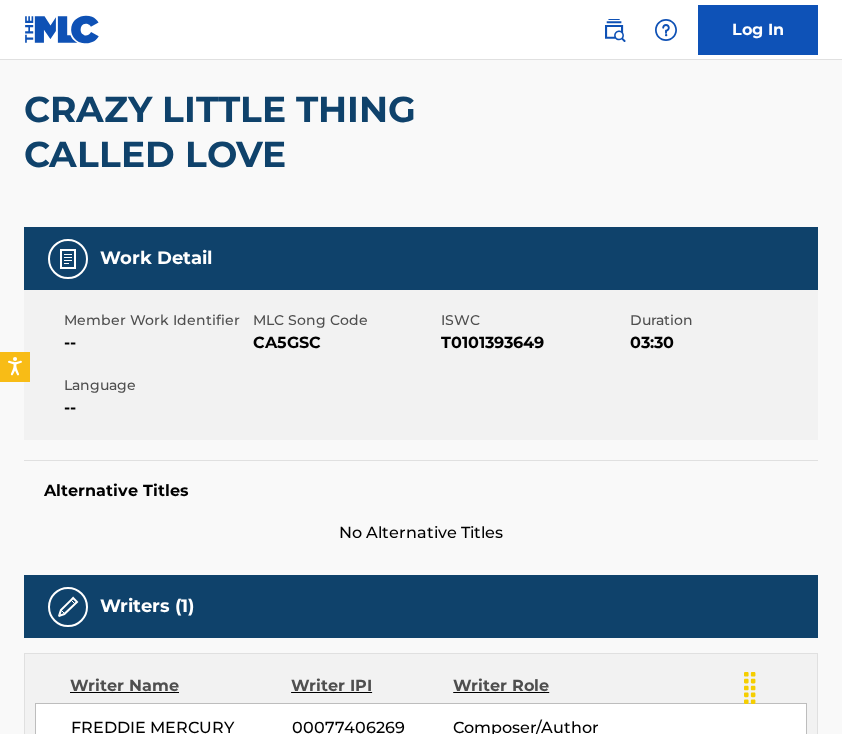 scroll, scrollTop: 0, scrollLeft: 0, axis: both 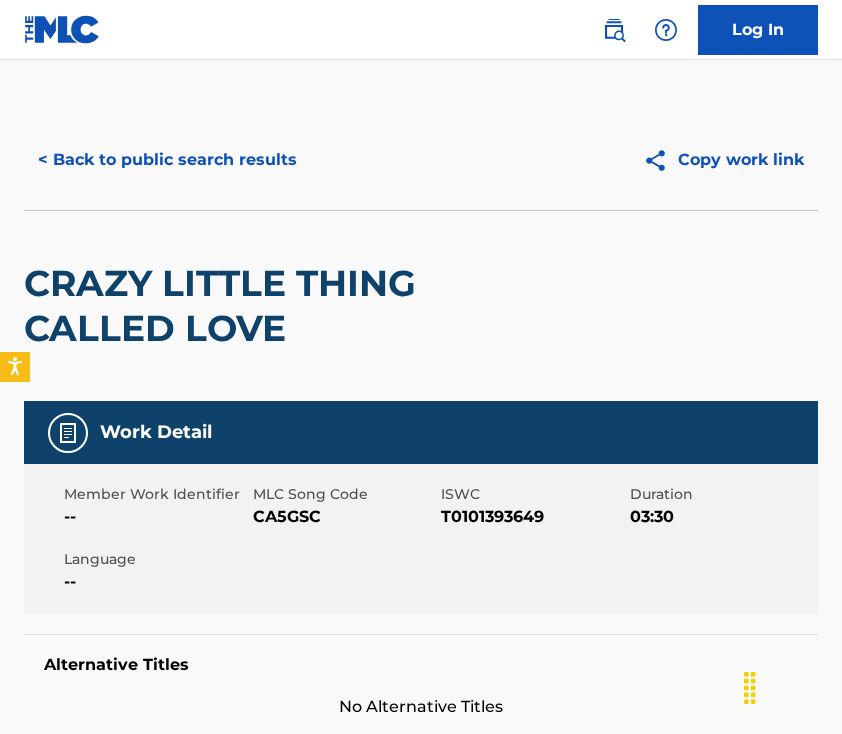 click on "< Back to public search results" at bounding box center (167, 160) 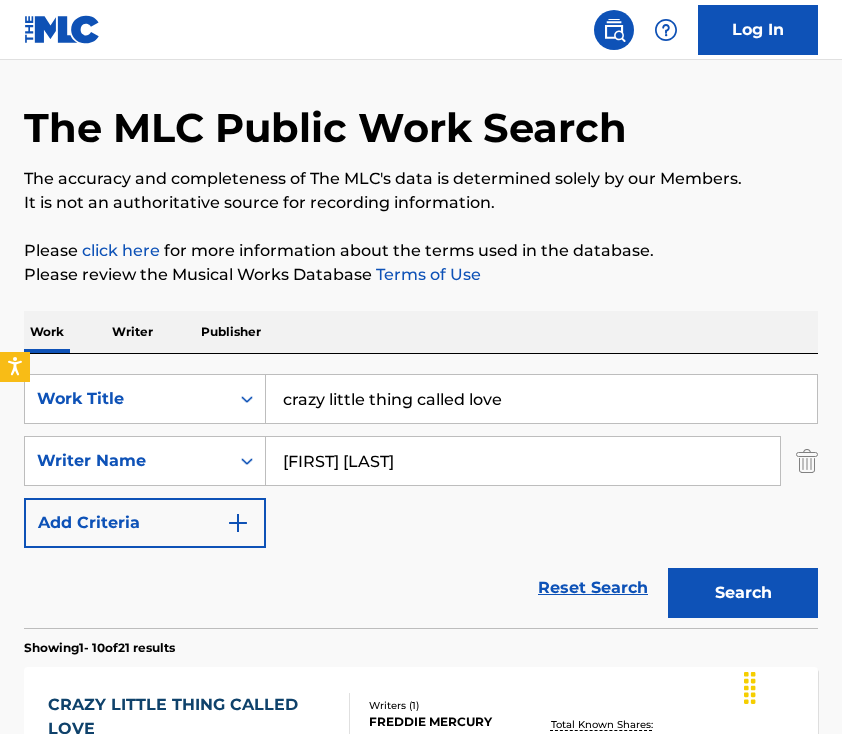 scroll, scrollTop: 0, scrollLeft: 0, axis: both 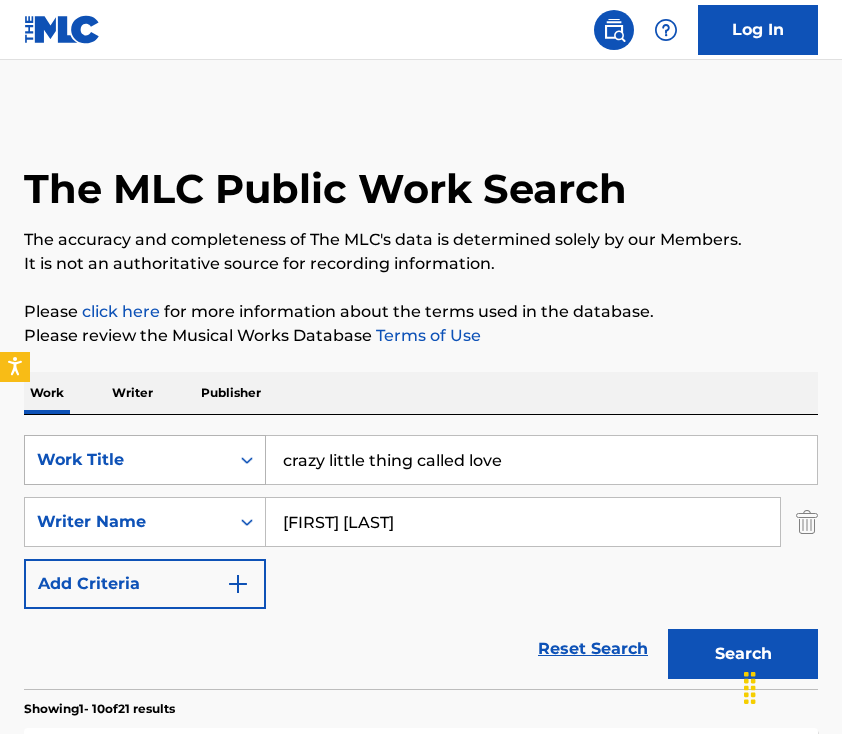 drag, startPoint x: 557, startPoint y: 459, endPoint x: 186, endPoint y: 455, distance: 371.02158 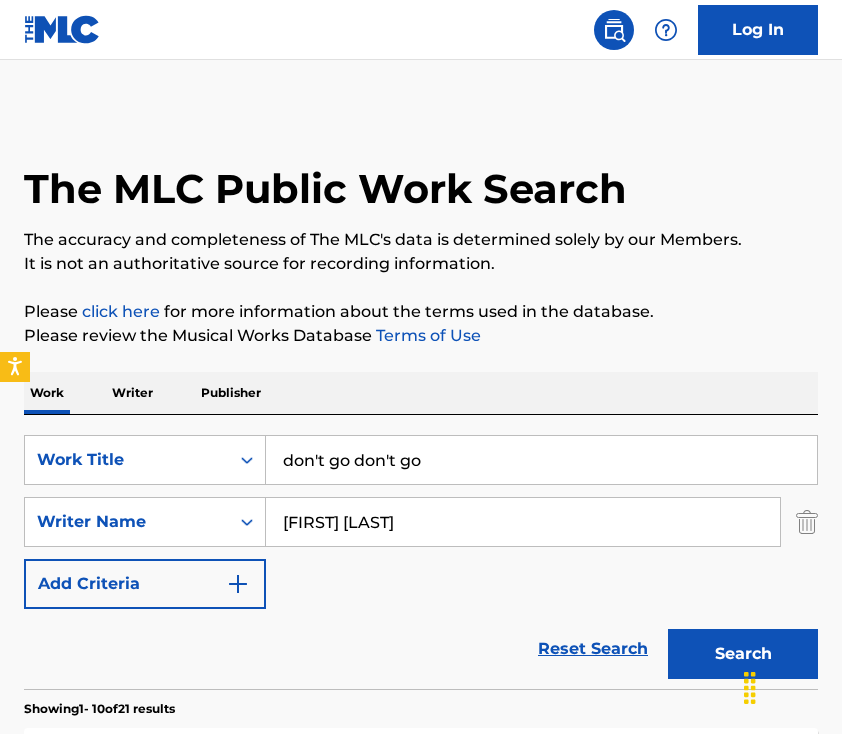 drag, startPoint x: 447, startPoint y: 464, endPoint x: 345, endPoint y: 464, distance: 102 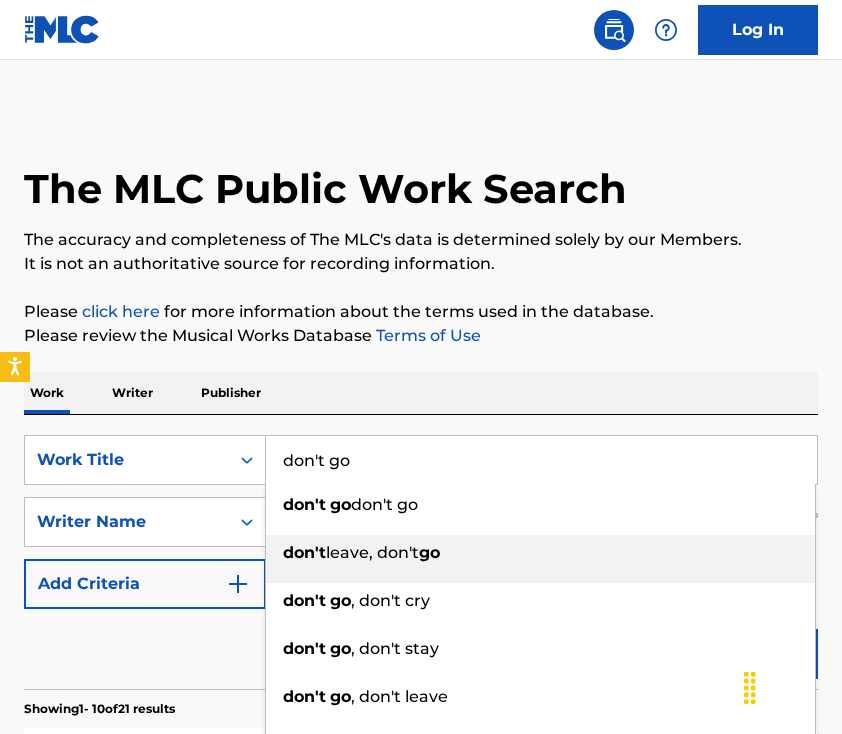 type on "don't go" 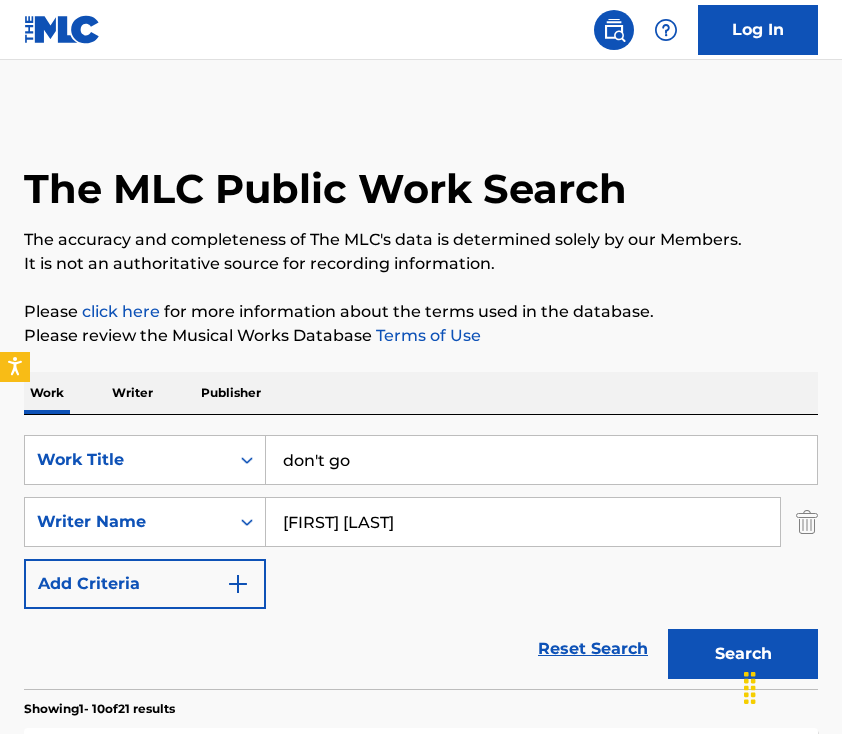 click on "Reset Search Search" at bounding box center (421, 649) 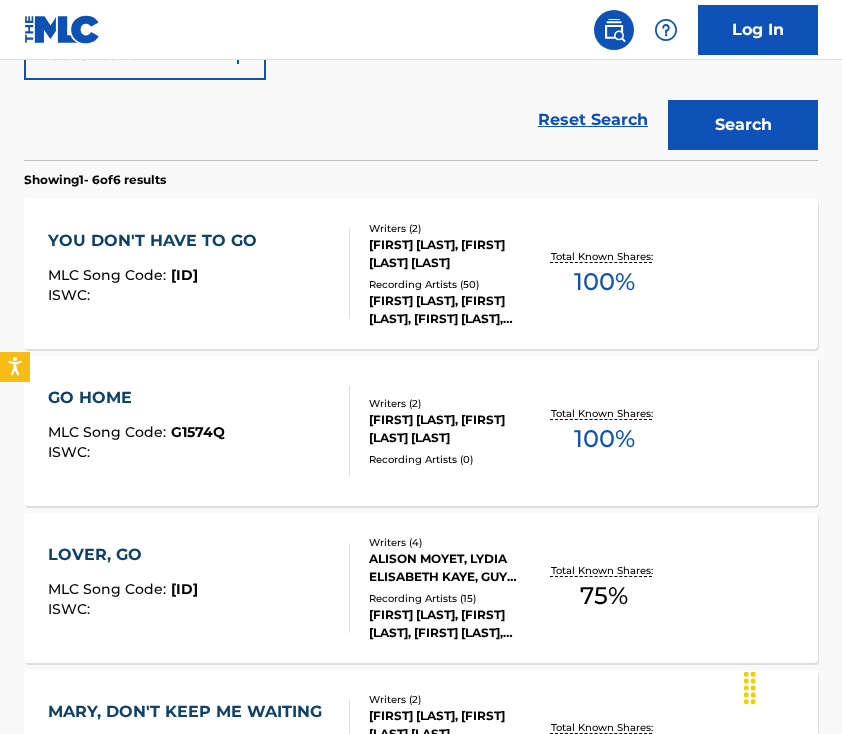 scroll, scrollTop: 515, scrollLeft: 0, axis: vertical 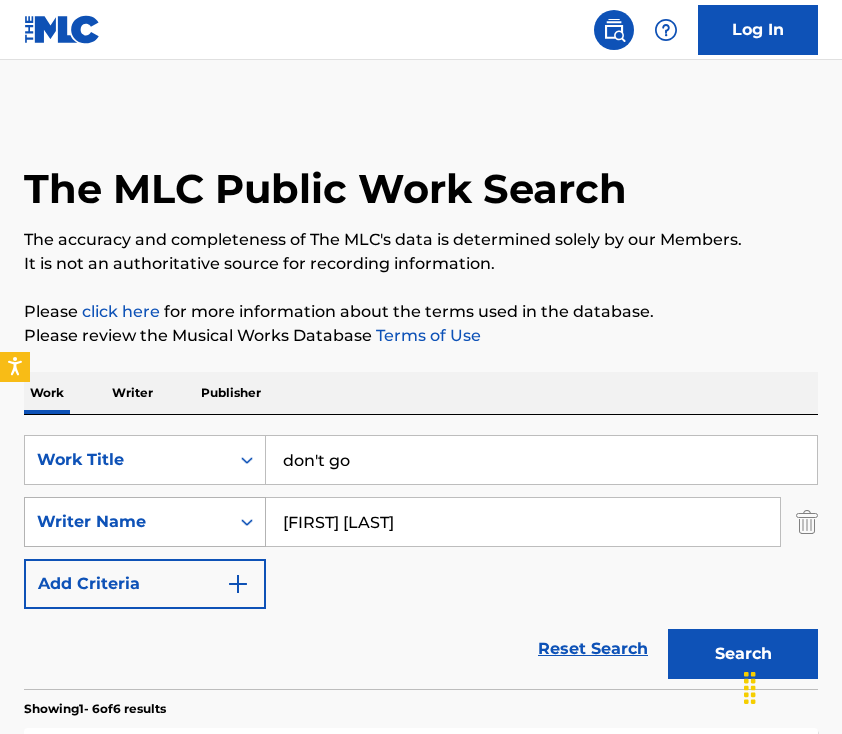 drag, startPoint x: 414, startPoint y: 518, endPoint x: 116, endPoint y: 518, distance: 298 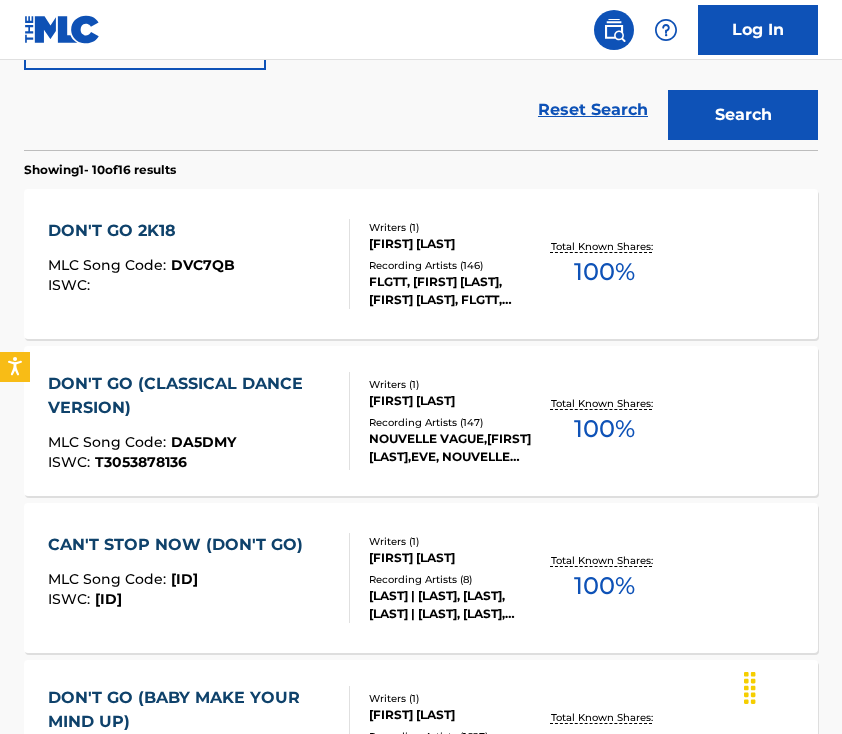 scroll, scrollTop: 542, scrollLeft: 0, axis: vertical 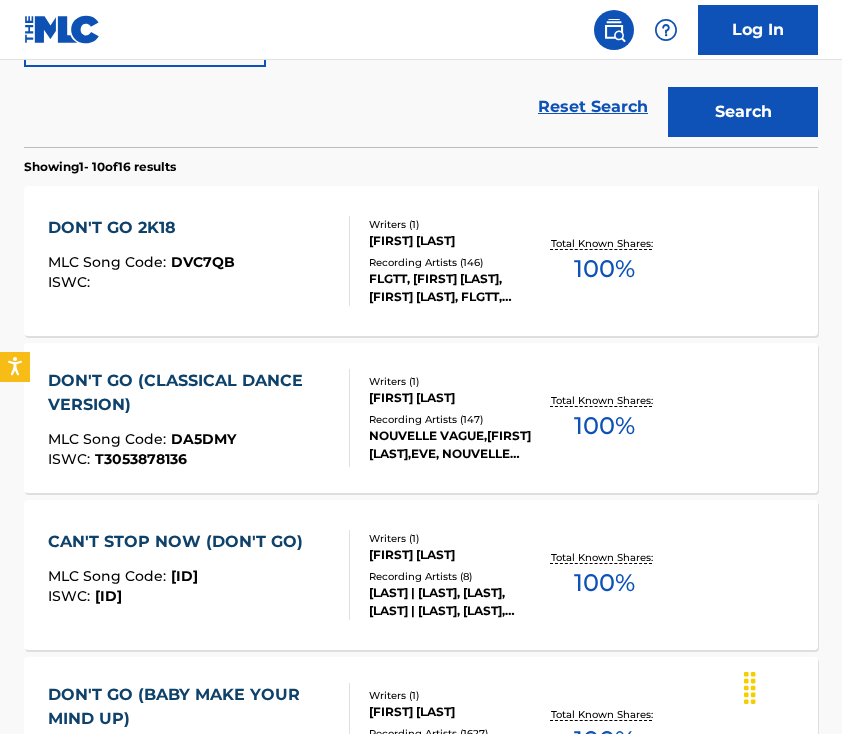 click on "DON'T GO 2K18 MLC Song Code : DVC7QB ISWC :" at bounding box center (141, 261) 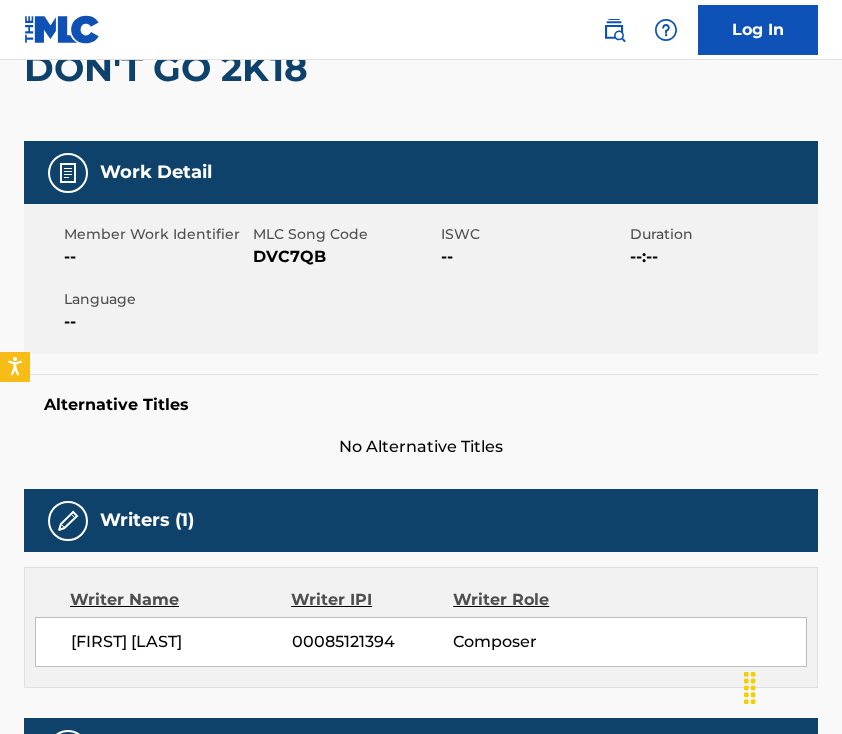 scroll, scrollTop: 0, scrollLeft: 0, axis: both 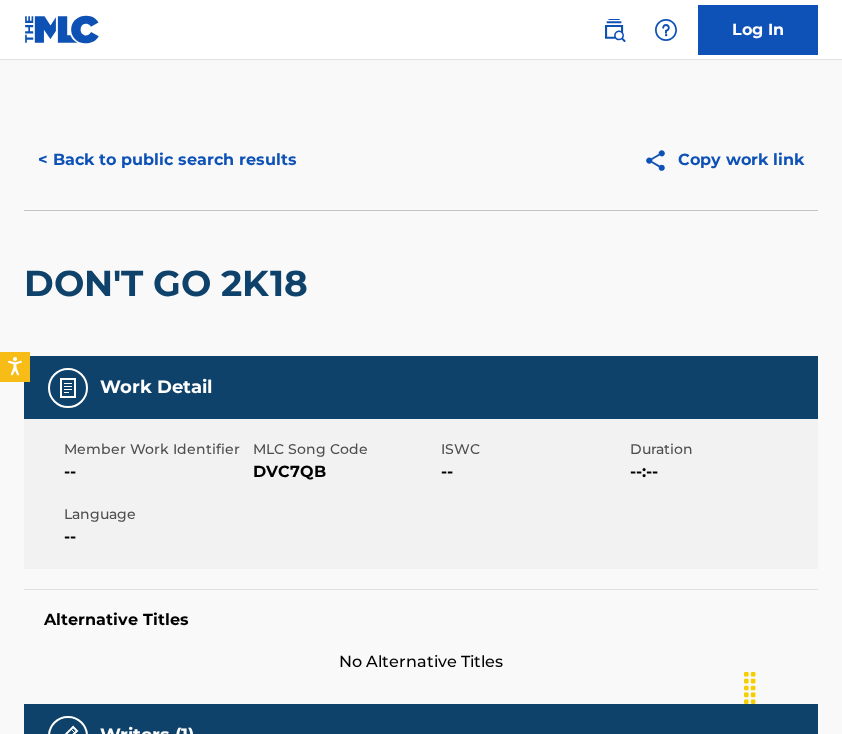 click on "< Back to public search results" at bounding box center (167, 160) 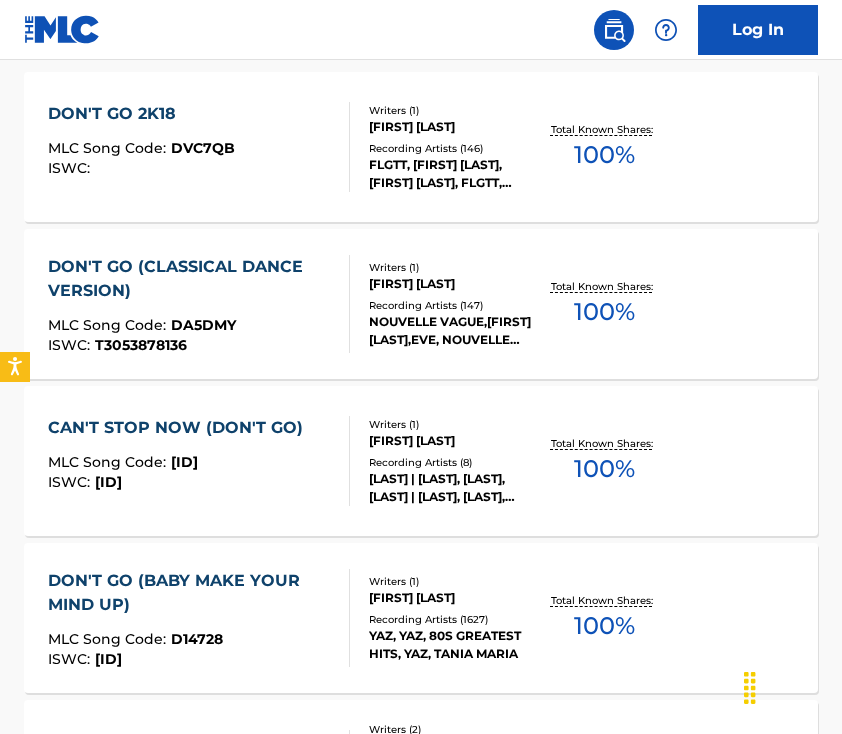 scroll, scrollTop: 0, scrollLeft: 0, axis: both 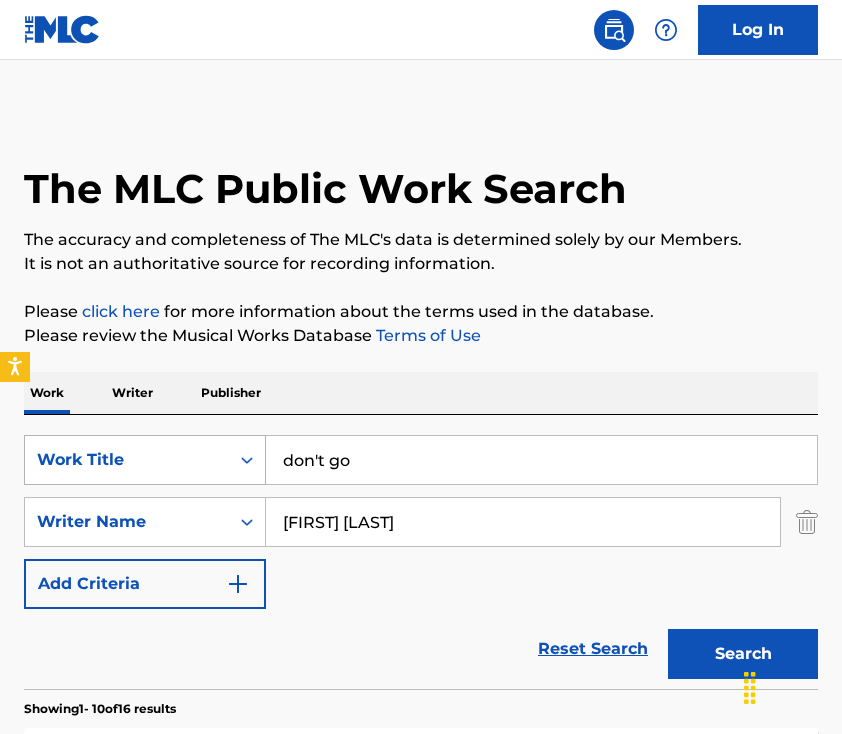 drag, startPoint x: 373, startPoint y: 452, endPoint x: 39, endPoint y: 452, distance: 334 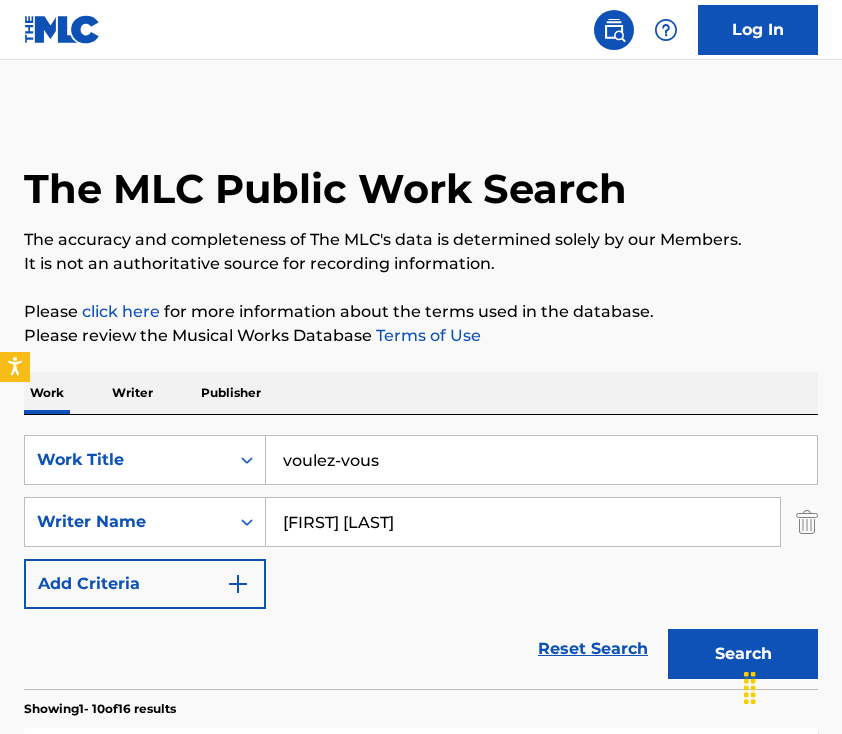 type on "voulez-vous" 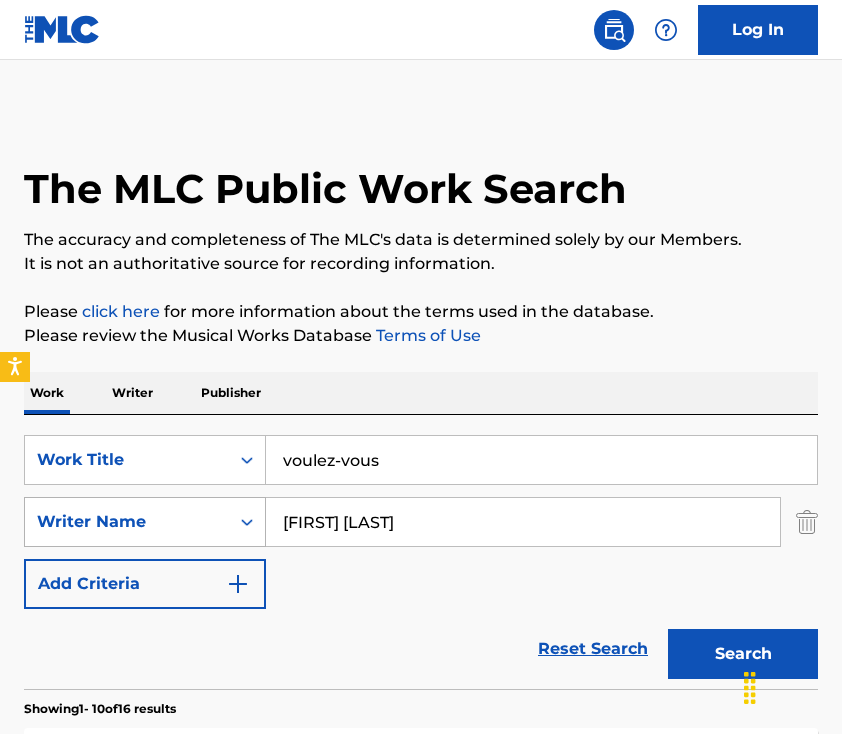 drag, startPoint x: 425, startPoint y: 521, endPoint x: 90, endPoint y: 521, distance: 335 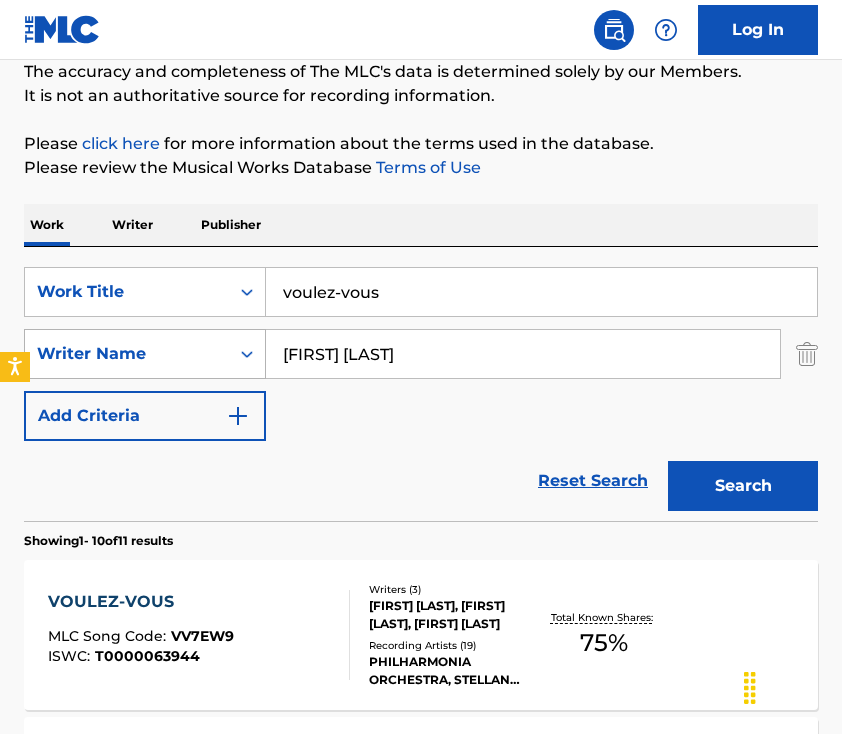 scroll, scrollTop: 230, scrollLeft: 0, axis: vertical 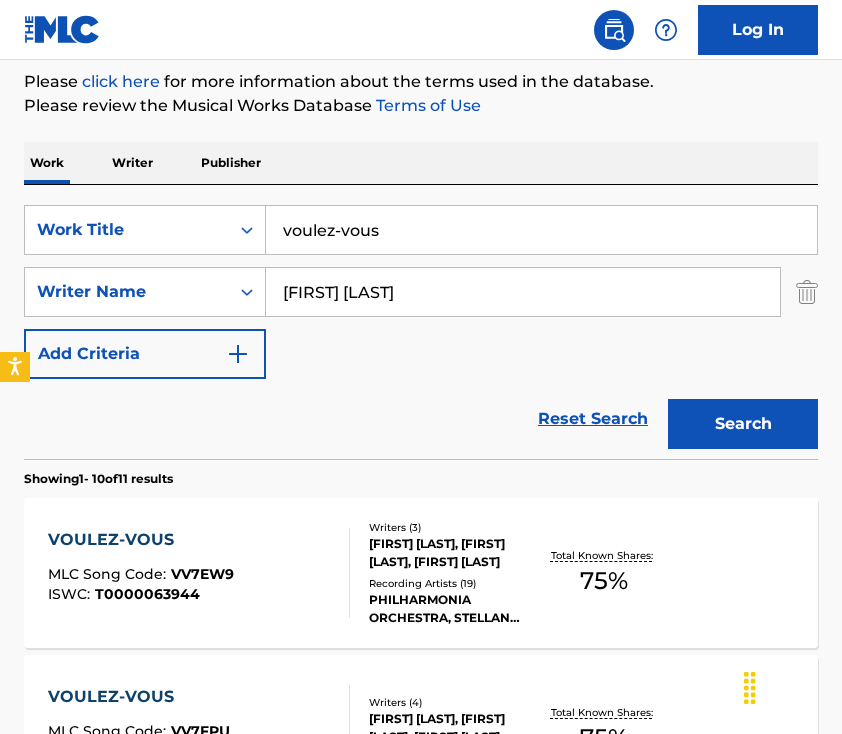 click on "VOULEZ-VOUS MLC Song Code : VV7EW9 ISWC : T0000063944" at bounding box center (199, 573) 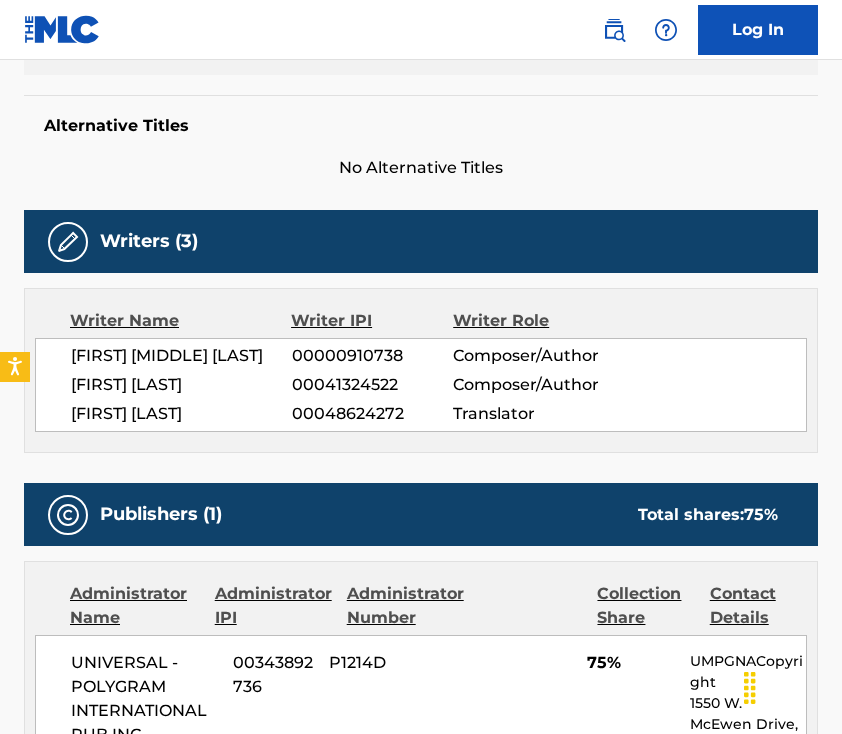 scroll, scrollTop: 0, scrollLeft: 0, axis: both 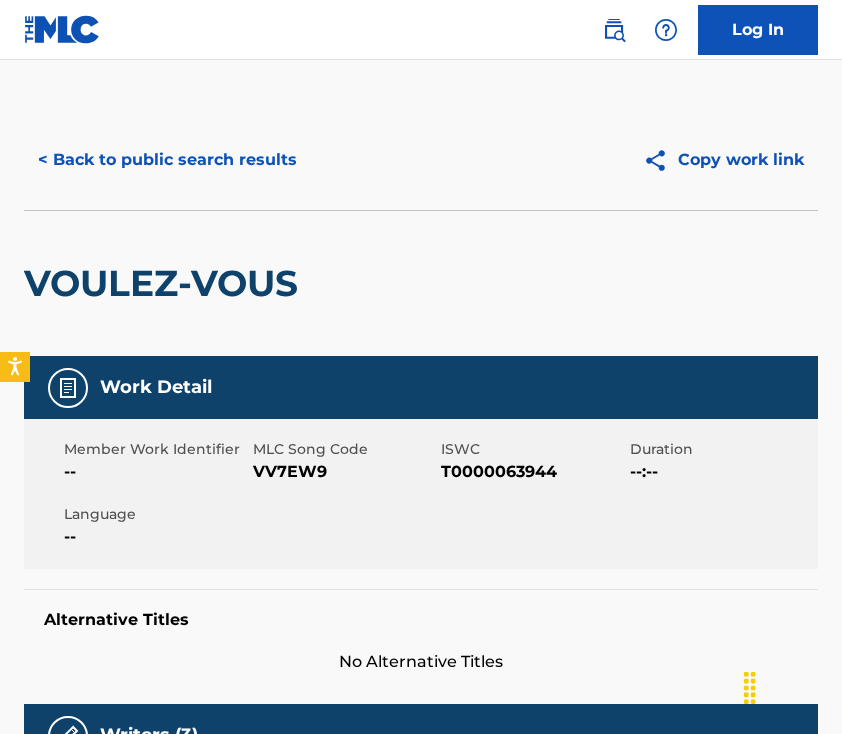 click on "< Back to public search results" at bounding box center (167, 160) 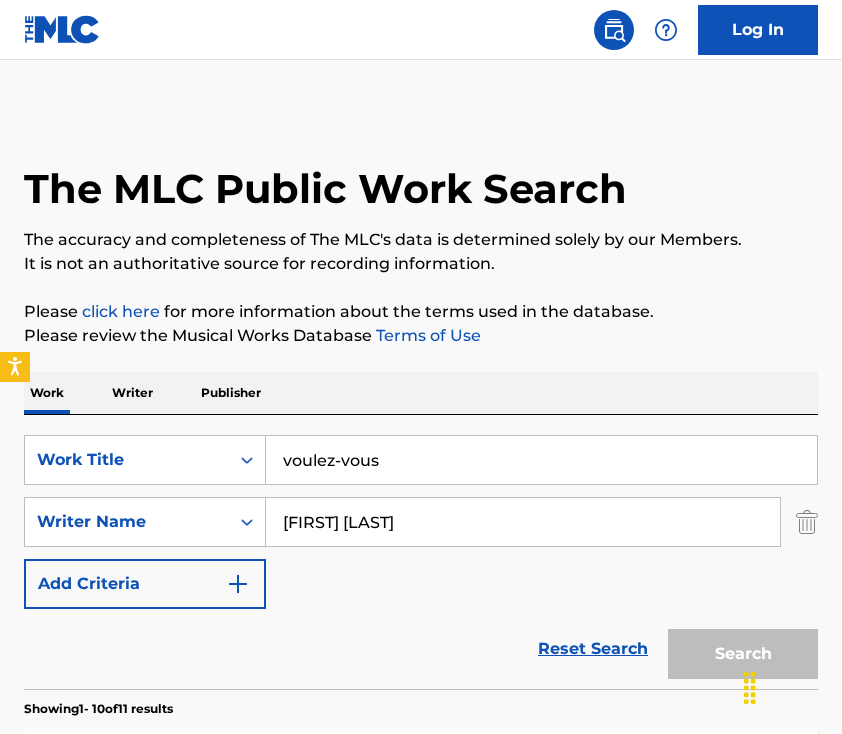 scroll, scrollTop: 230, scrollLeft: 0, axis: vertical 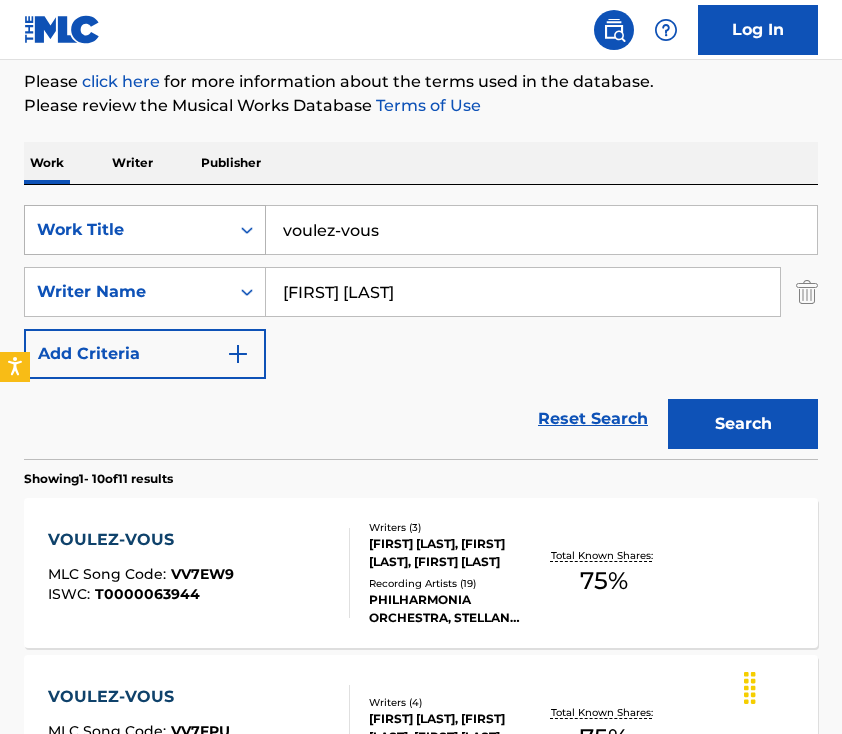 drag, startPoint x: 412, startPoint y: 229, endPoint x: 62, endPoint y: 210, distance: 350.51532 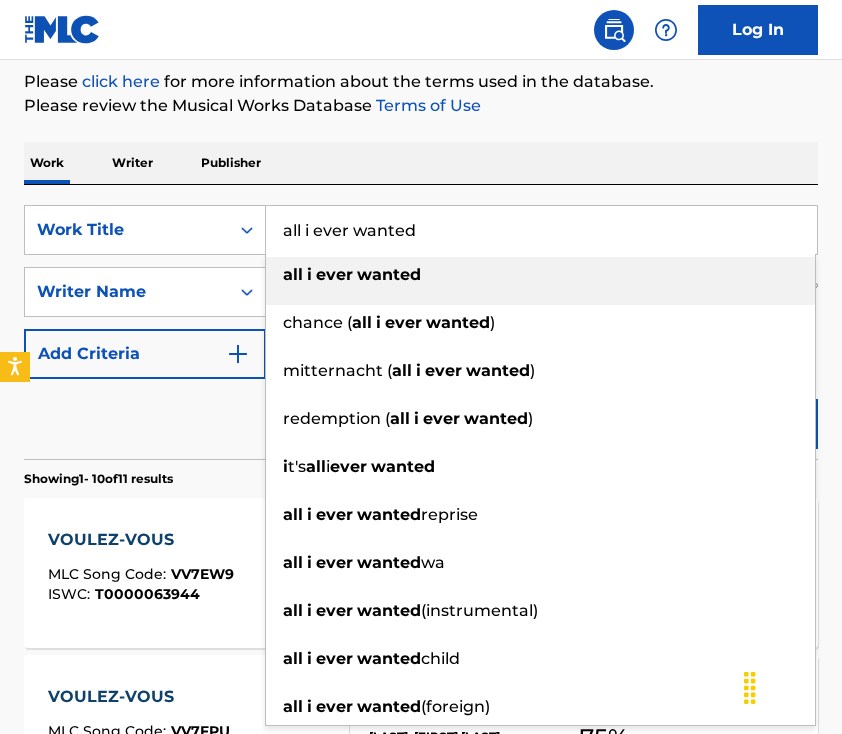 type on "all i ever wanted" 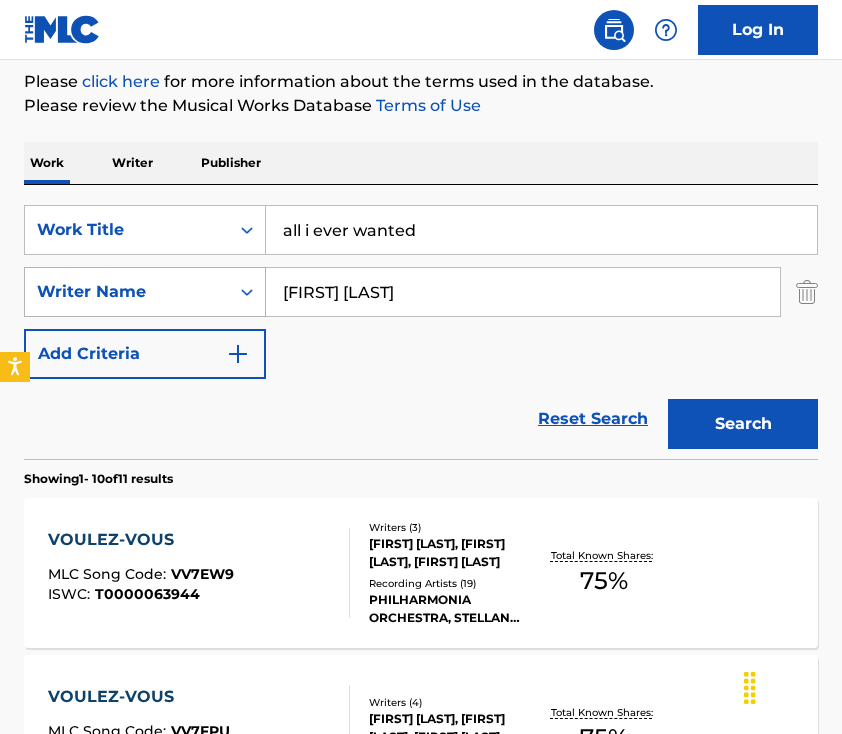 drag, startPoint x: 462, startPoint y: 290, endPoint x: 91, endPoint y: 287, distance: 371.01212 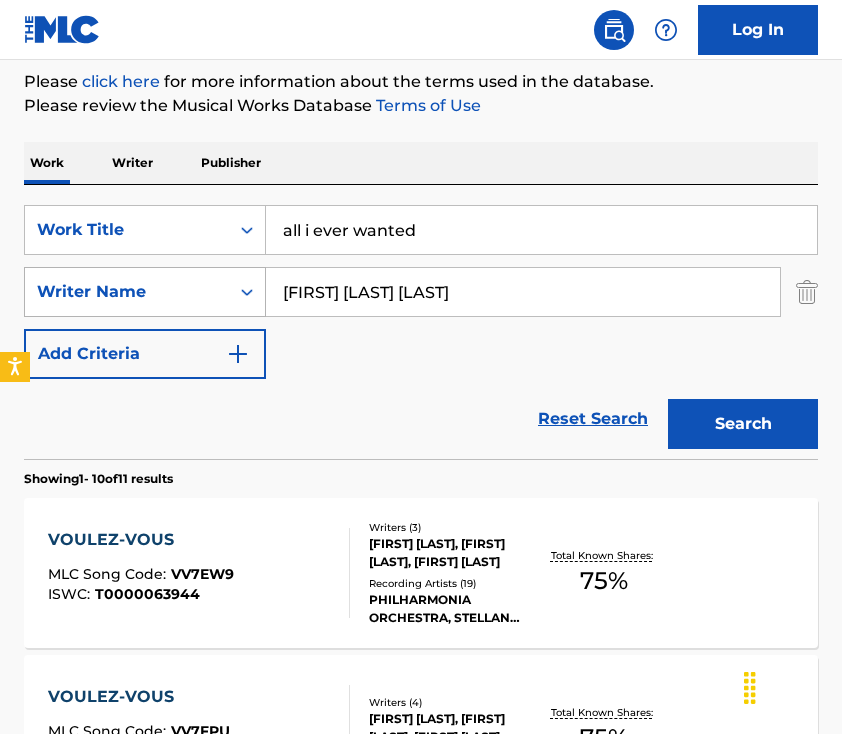 type on "simons scott damian" 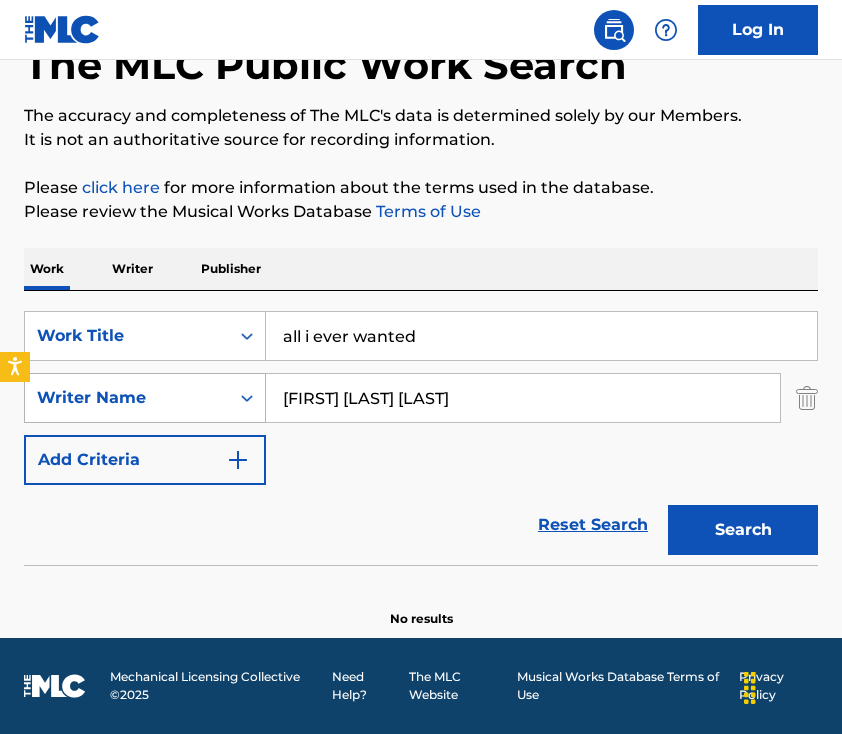 scroll, scrollTop: 124, scrollLeft: 0, axis: vertical 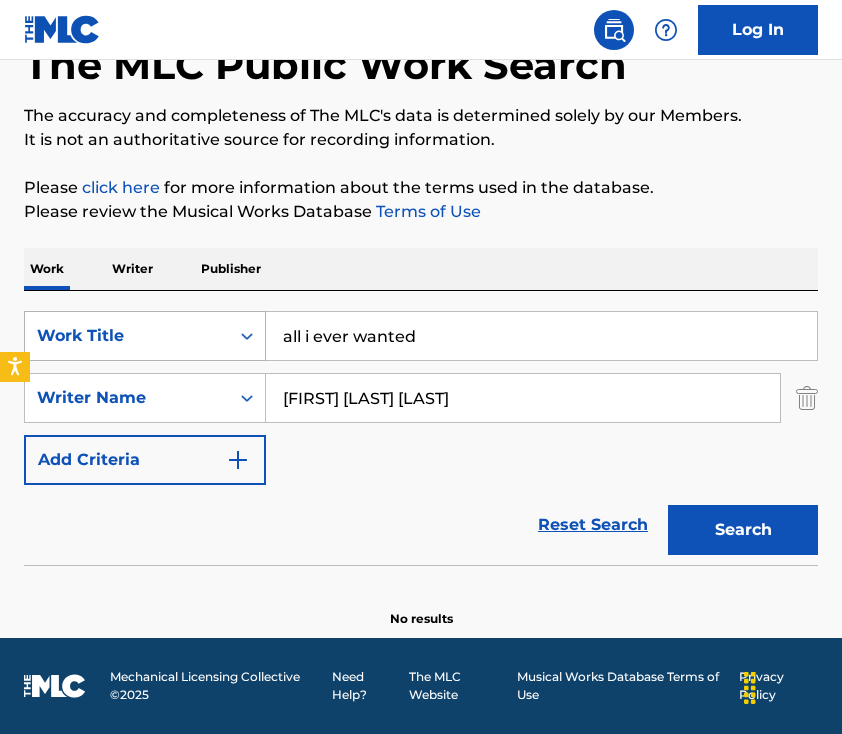 drag, startPoint x: 457, startPoint y: 338, endPoint x: 235, endPoint y: 338, distance: 222 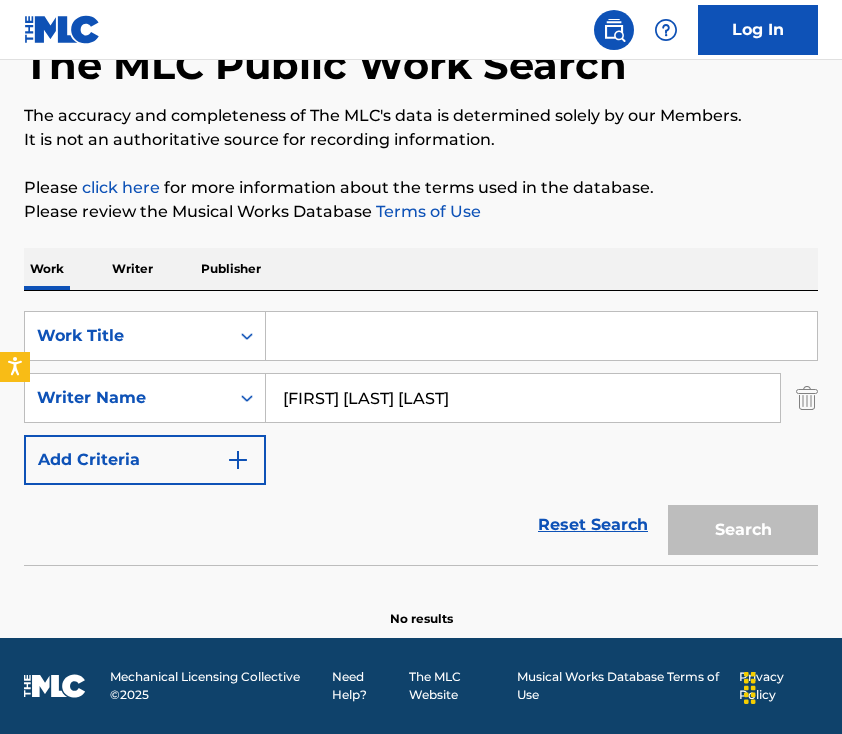 type 